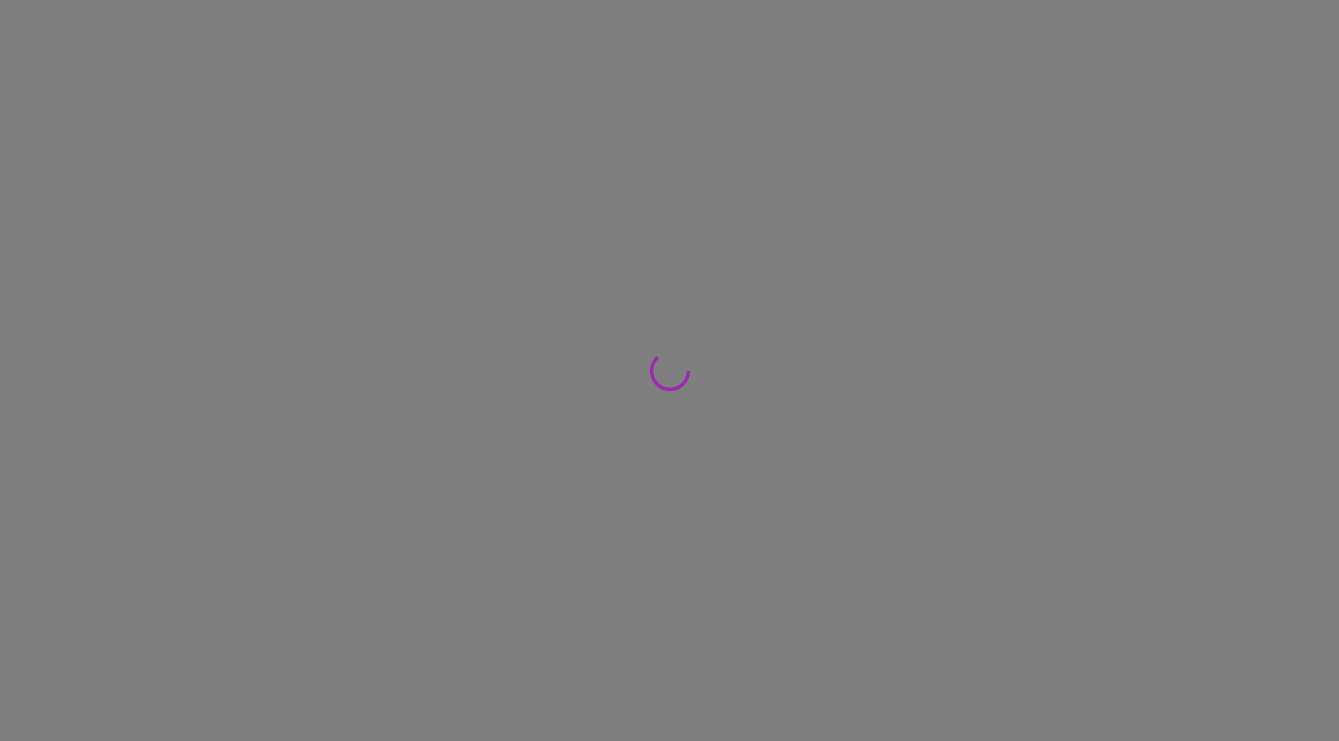 scroll, scrollTop: 0, scrollLeft: 0, axis: both 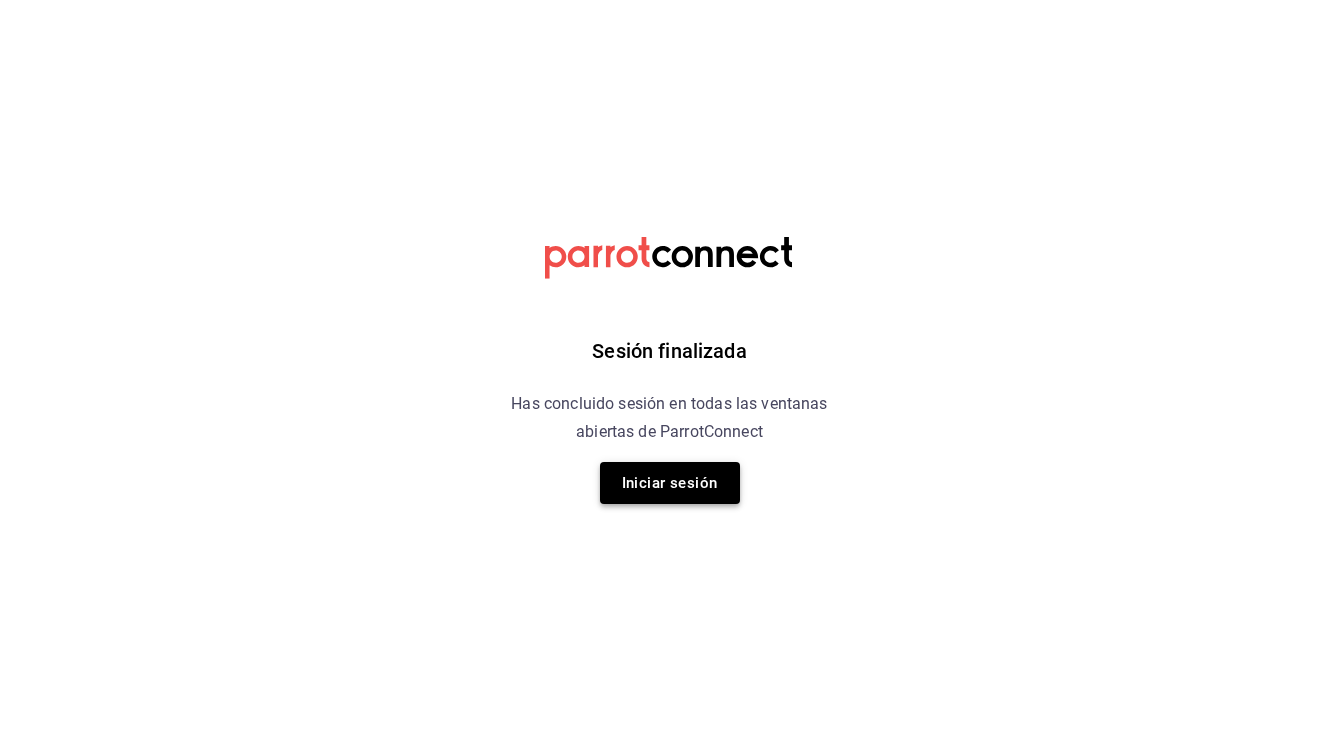 click on "Iniciar sesión" at bounding box center (670, 483) 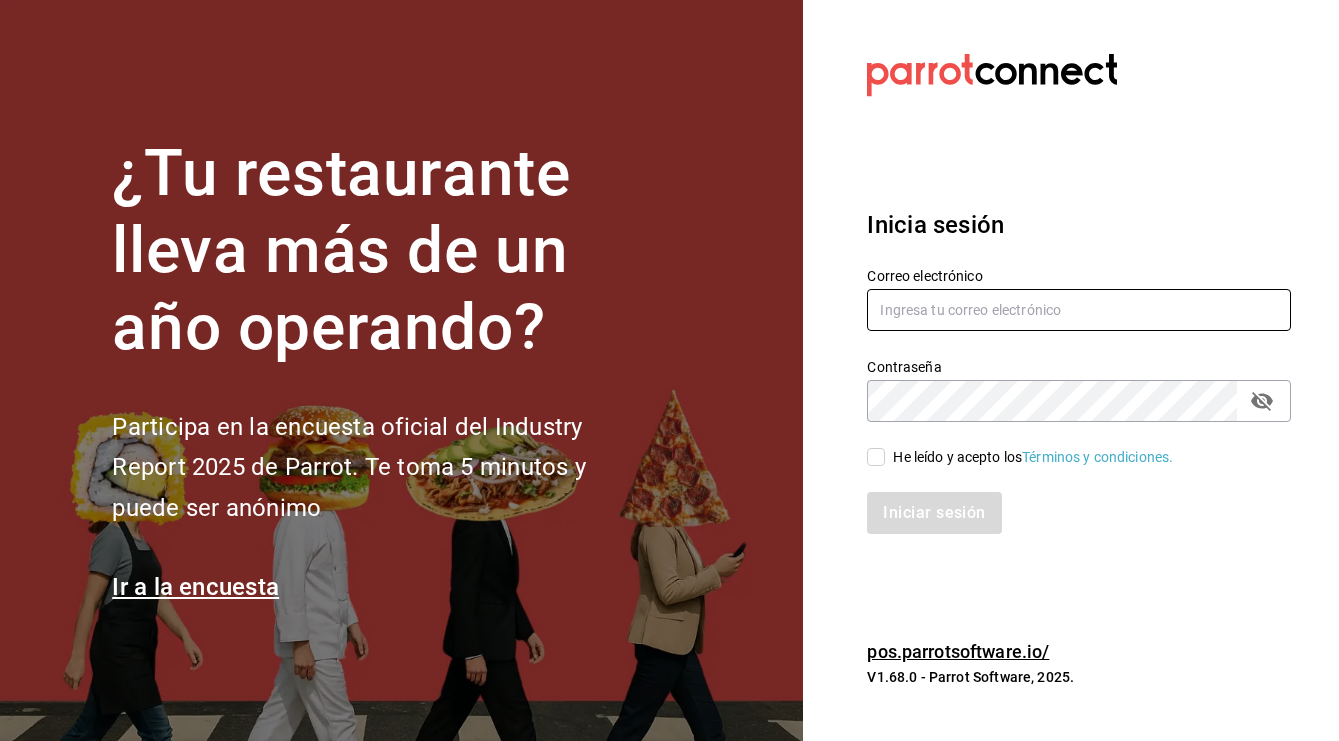 type on "kristoferdanielbautistamartine@gmail.com" 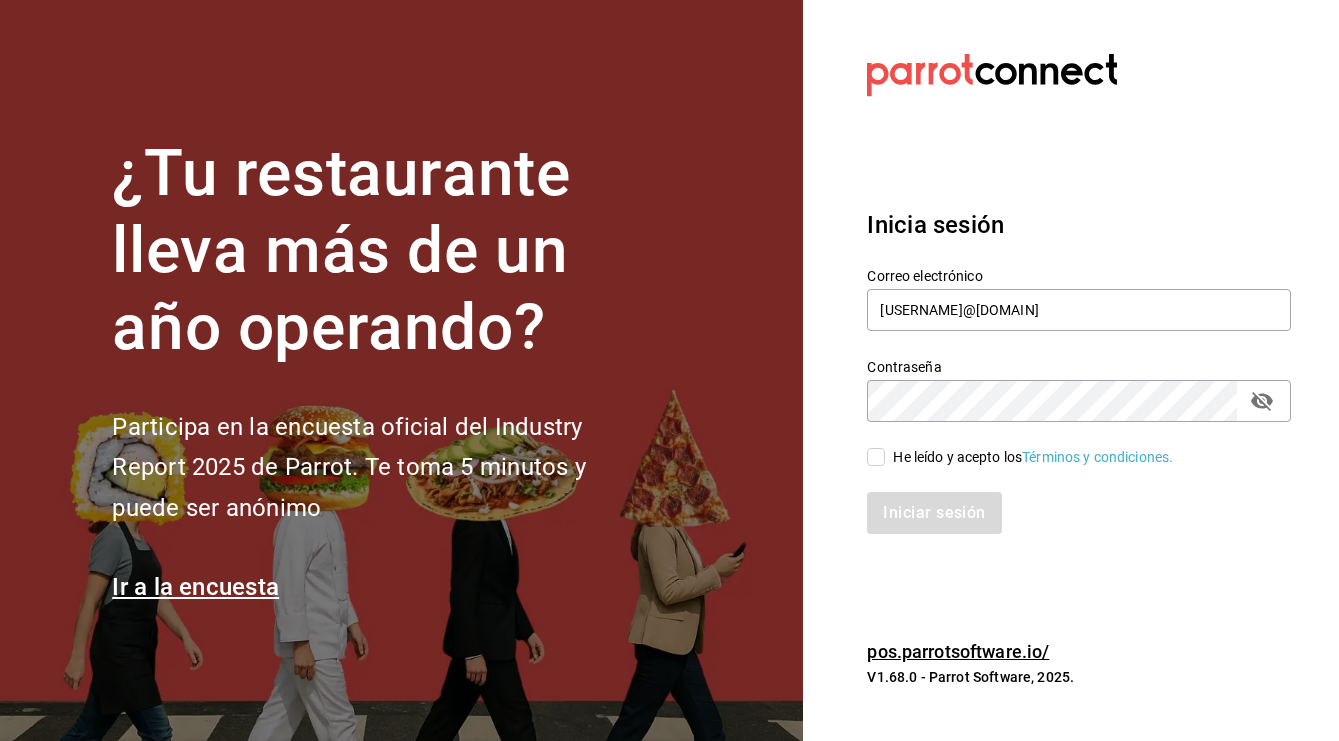 click on "He leído y acepto los  Términos y condiciones." at bounding box center (876, 457) 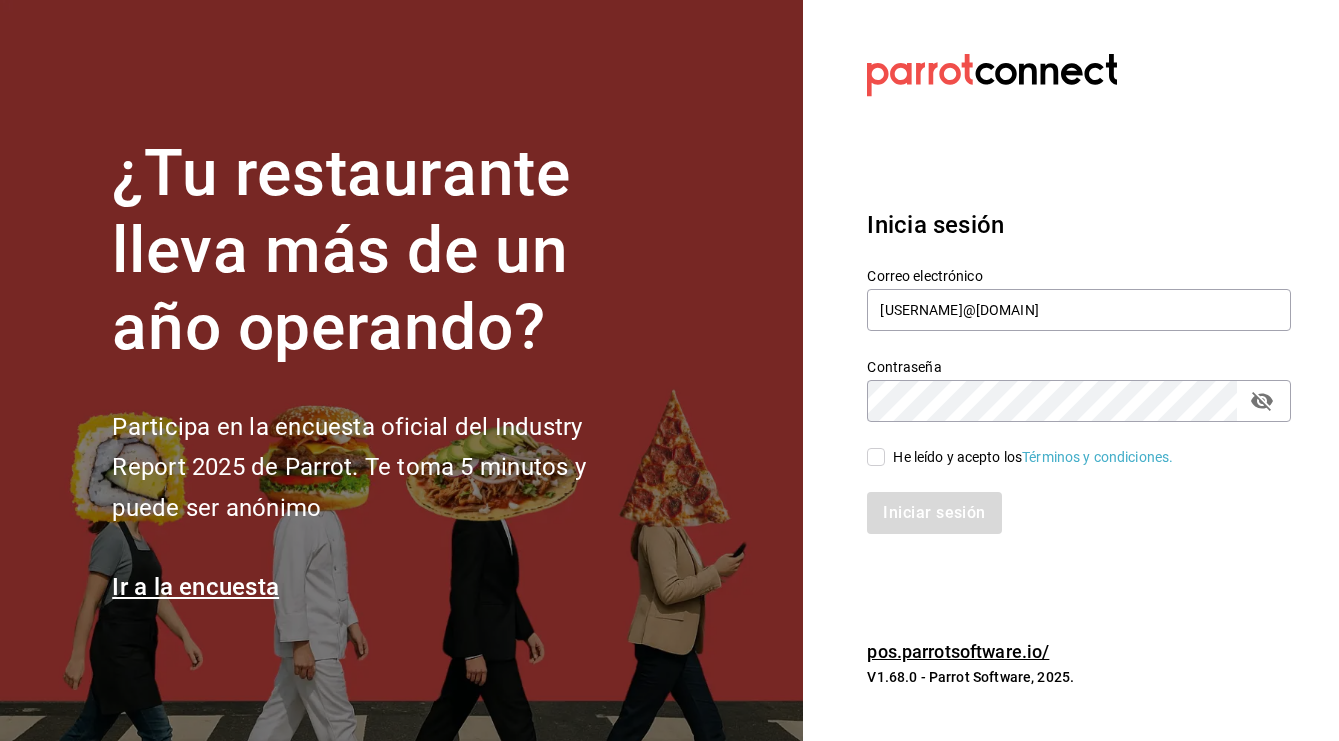 checkbox on "true" 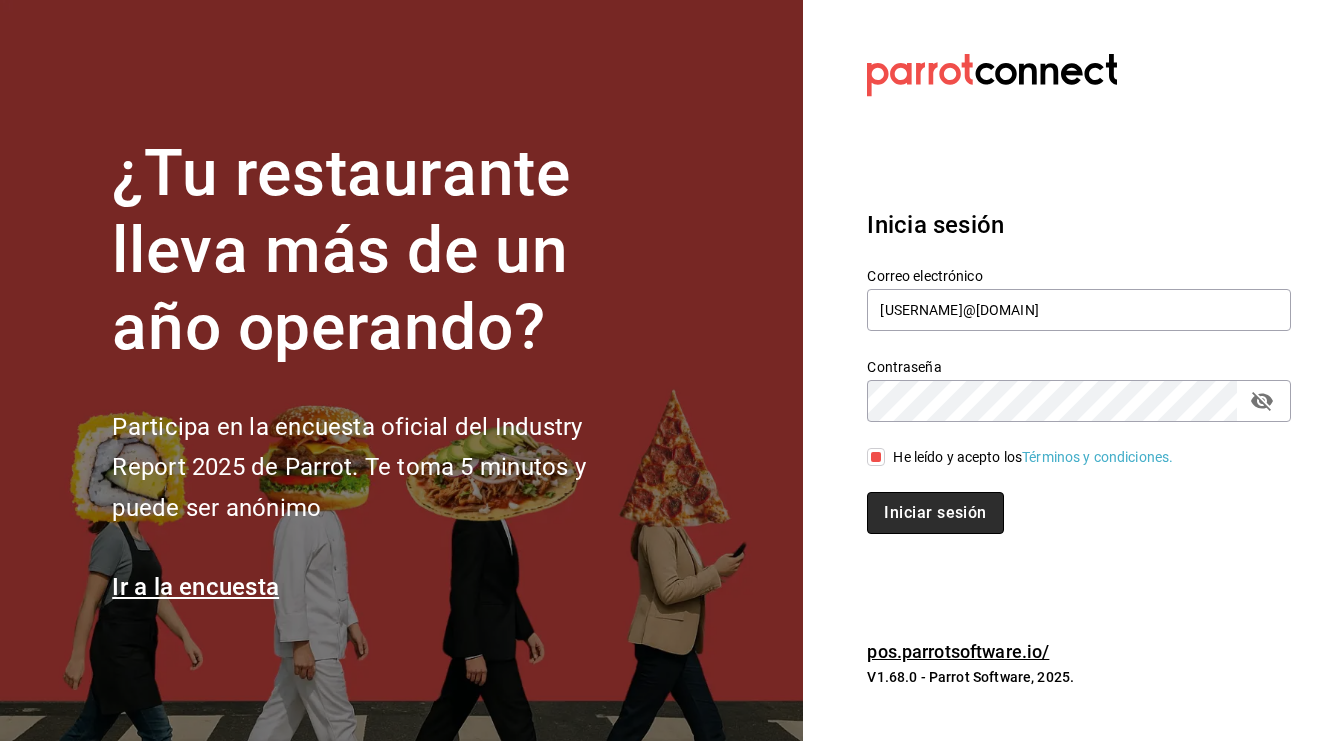 click on "Iniciar sesión" at bounding box center [935, 513] 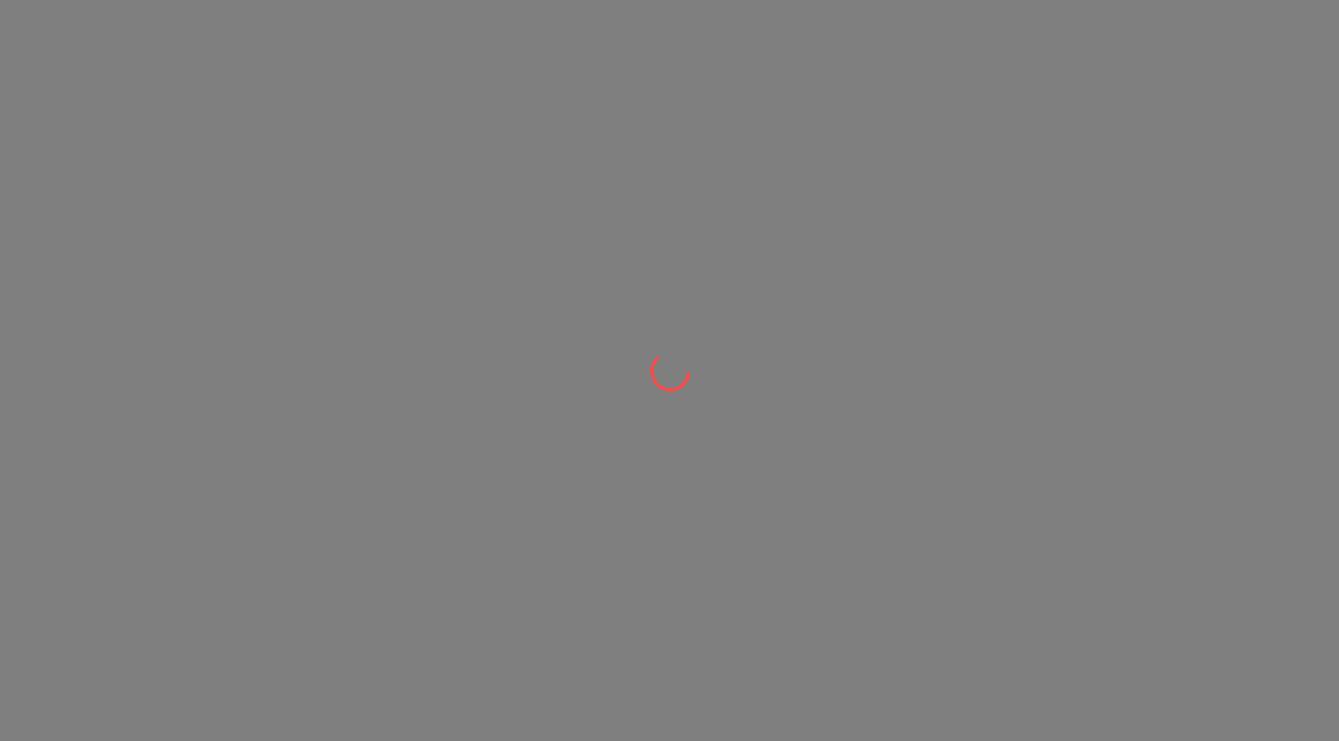 scroll, scrollTop: 0, scrollLeft: 0, axis: both 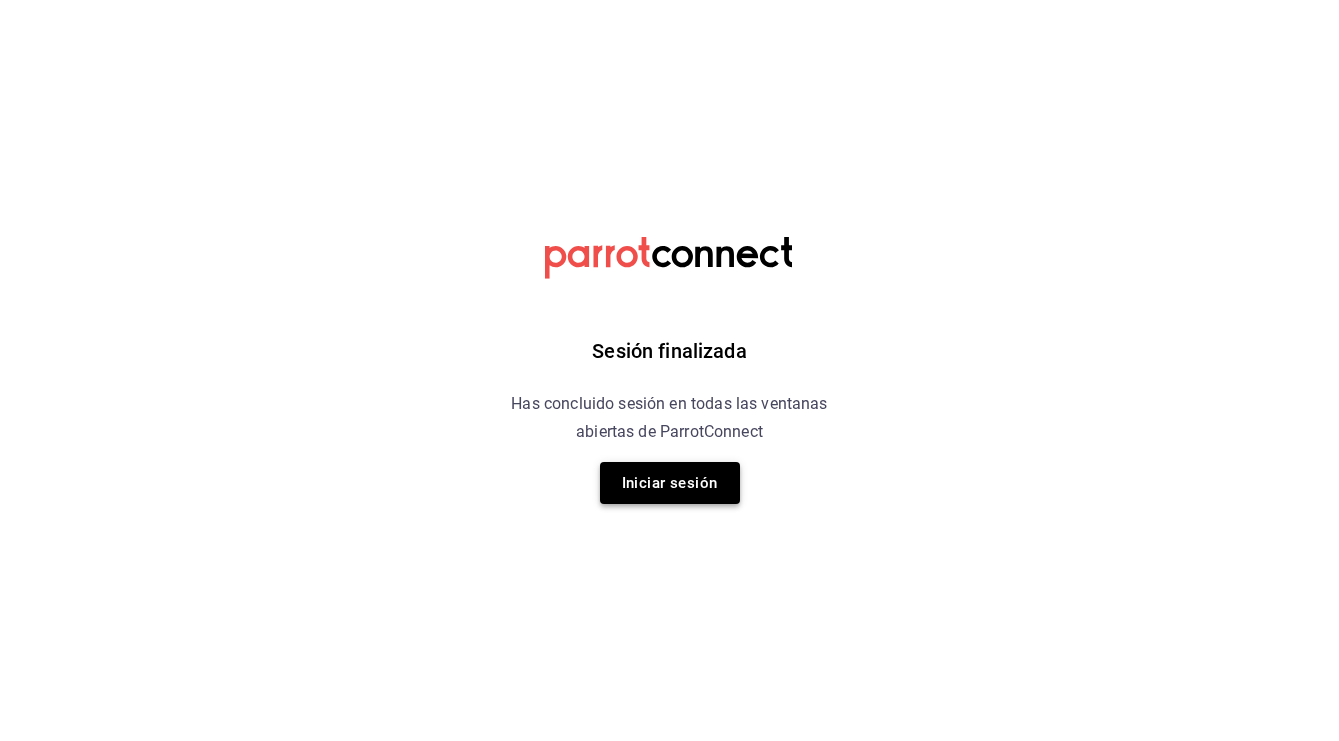 click on "Iniciar sesión" at bounding box center (670, 483) 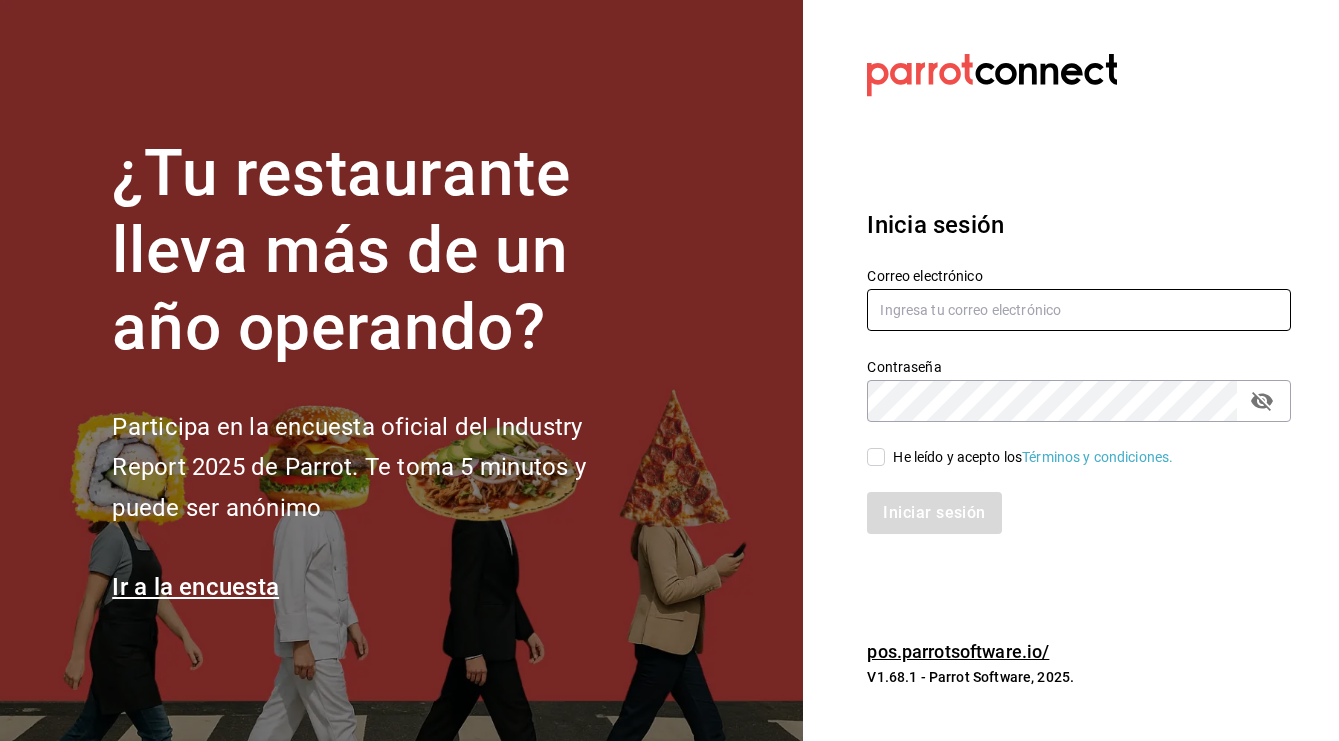 type on "[FIRST]@[DOMAIN]" 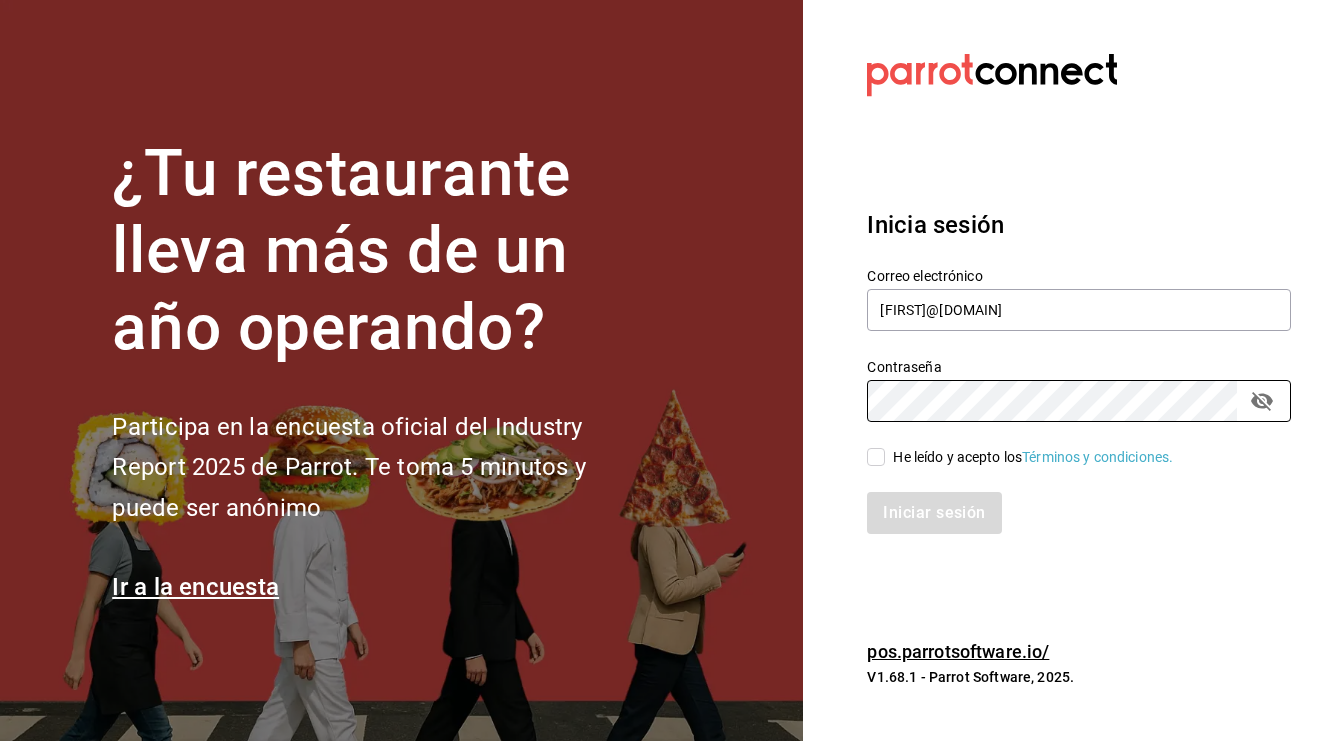 click on "He leído y acepto los  Términos y condiciones." at bounding box center (876, 457) 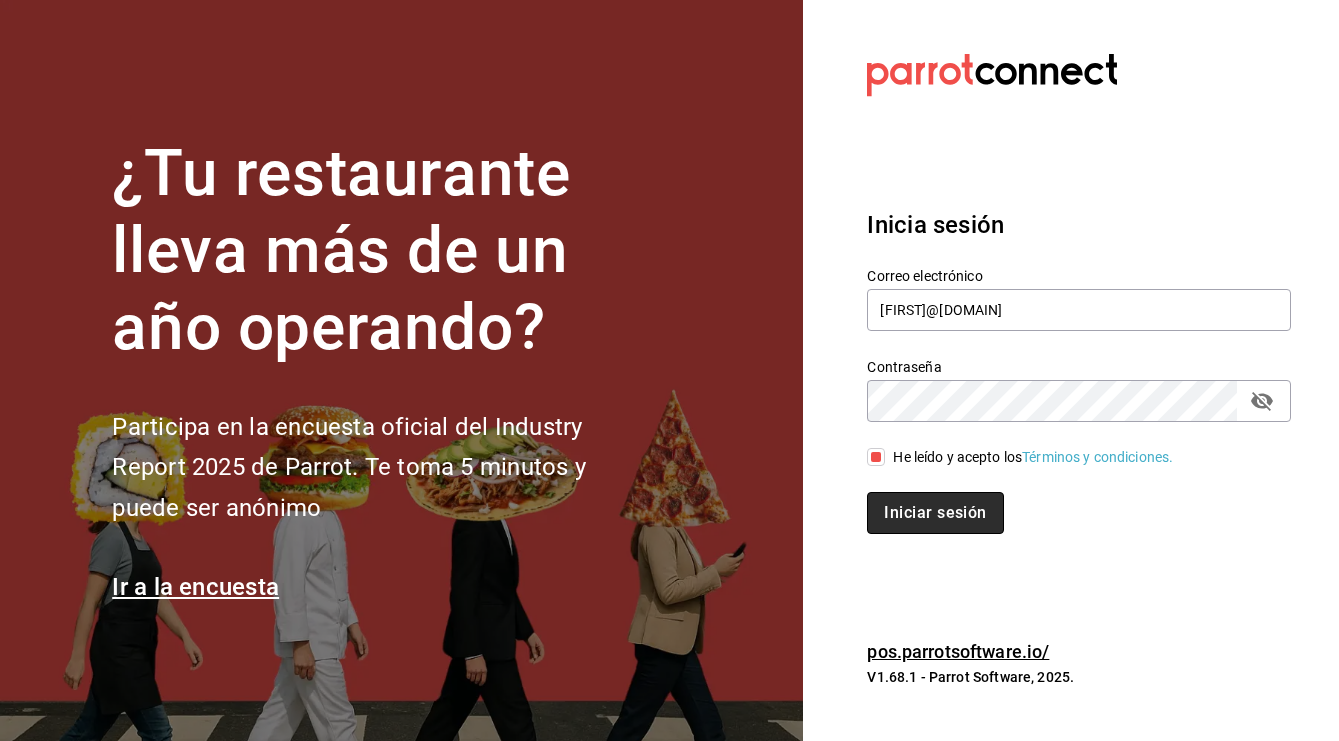 click on "Iniciar sesión" at bounding box center [935, 513] 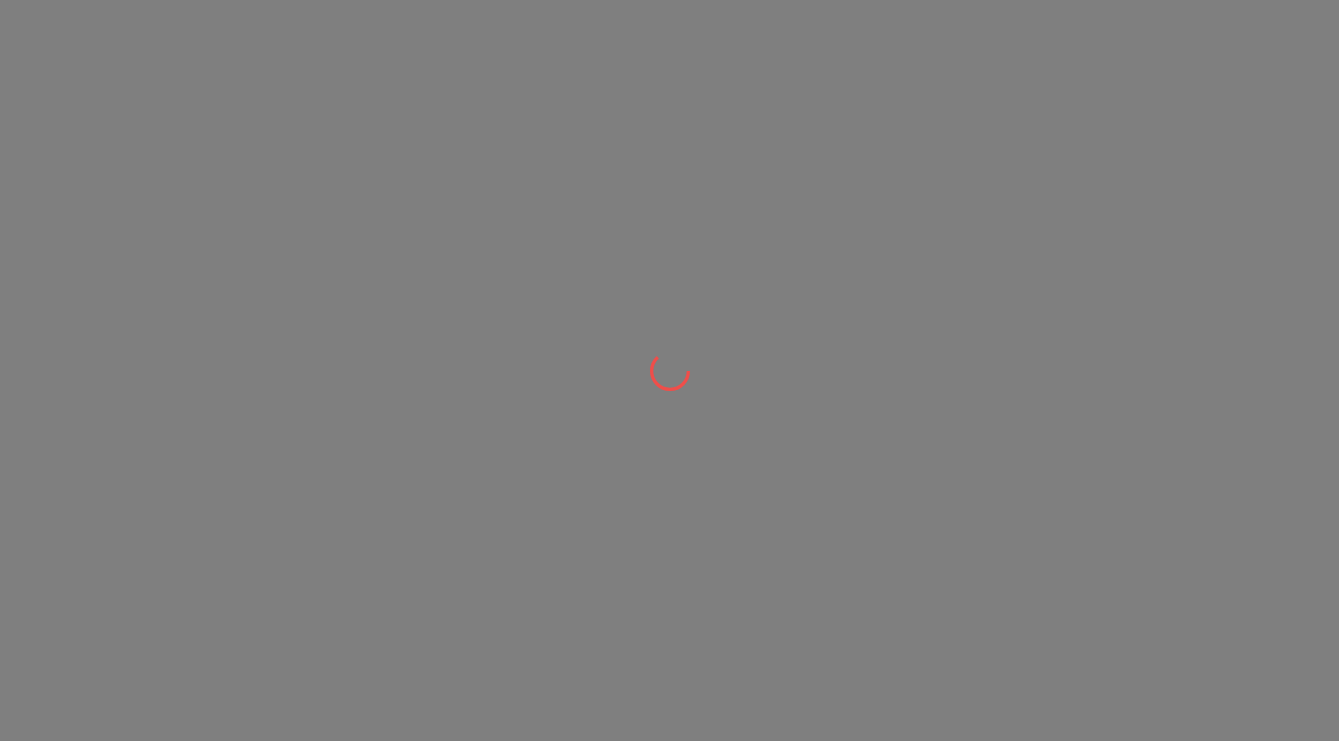 scroll, scrollTop: 0, scrollLeft: 0, axis: both 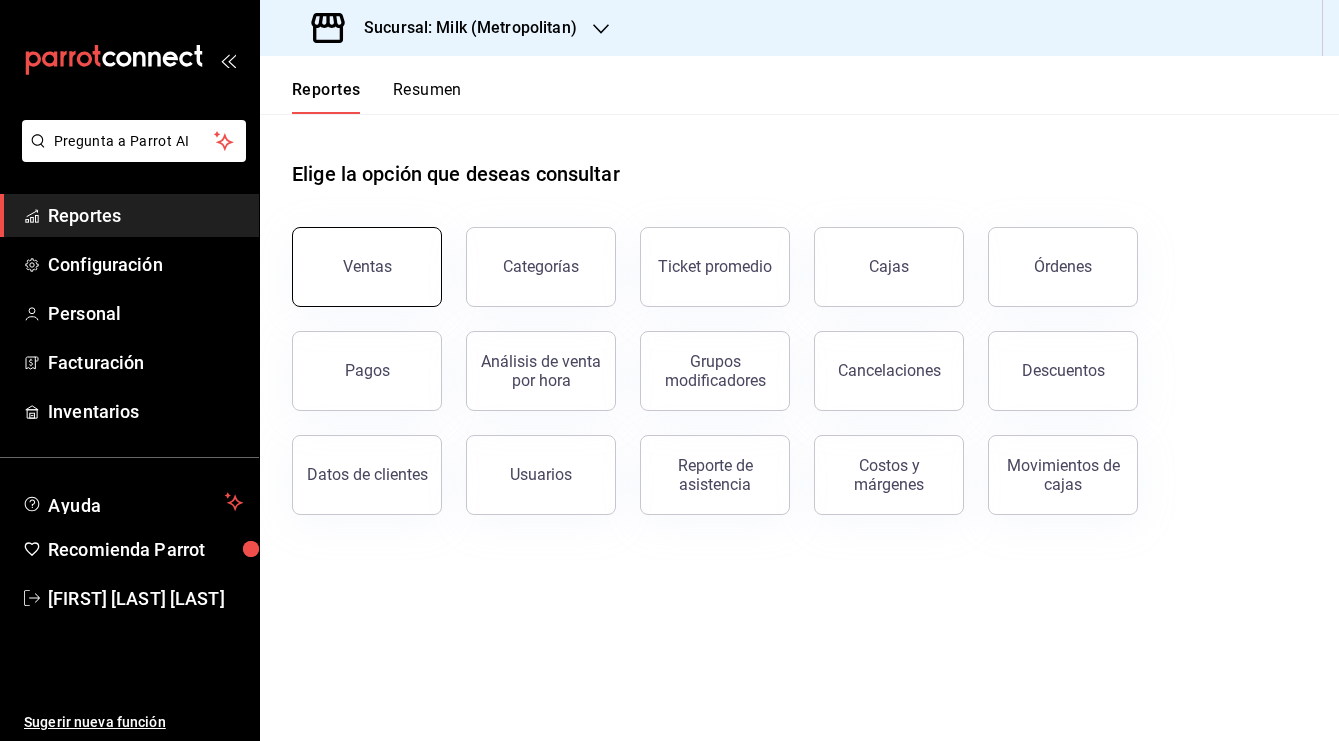 click on "Ventas" at bounding box center (367, 267) 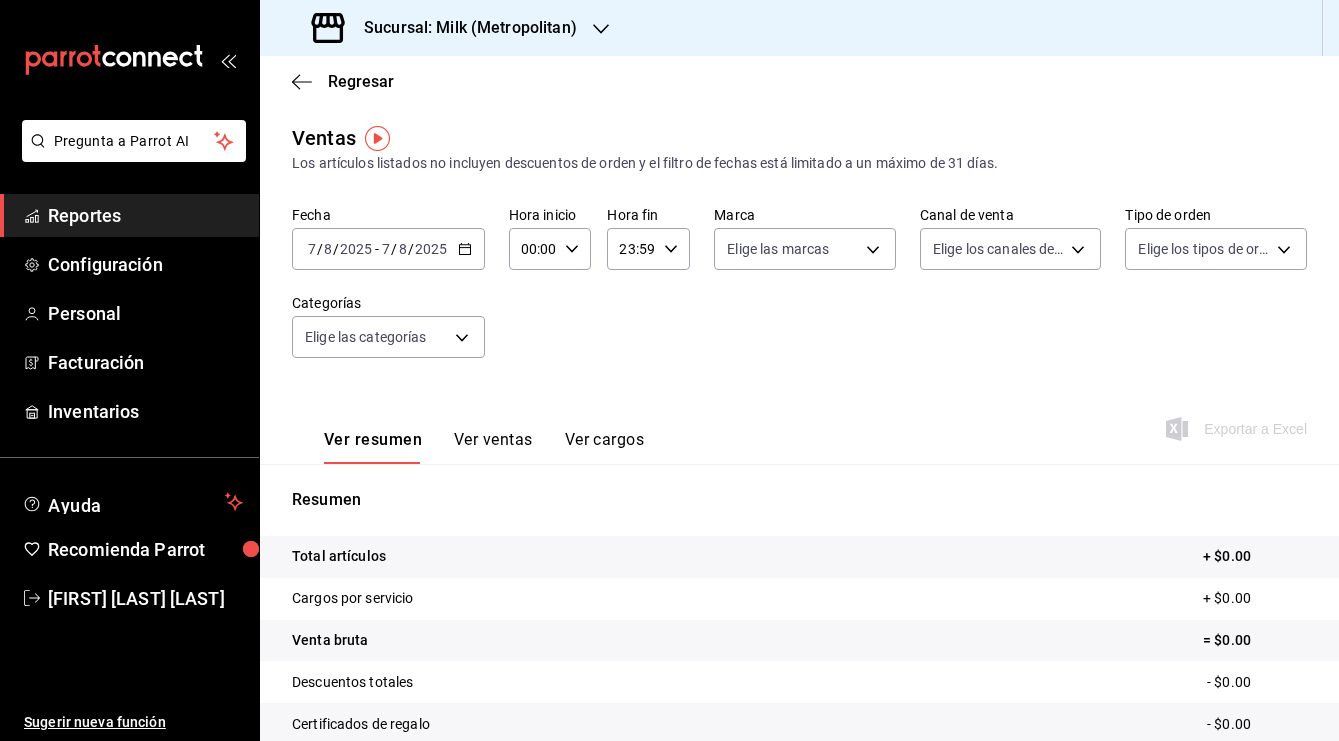 click on "[DATE] [DATE] - [DATE] [DATE]" at bounding box center [388, 249] 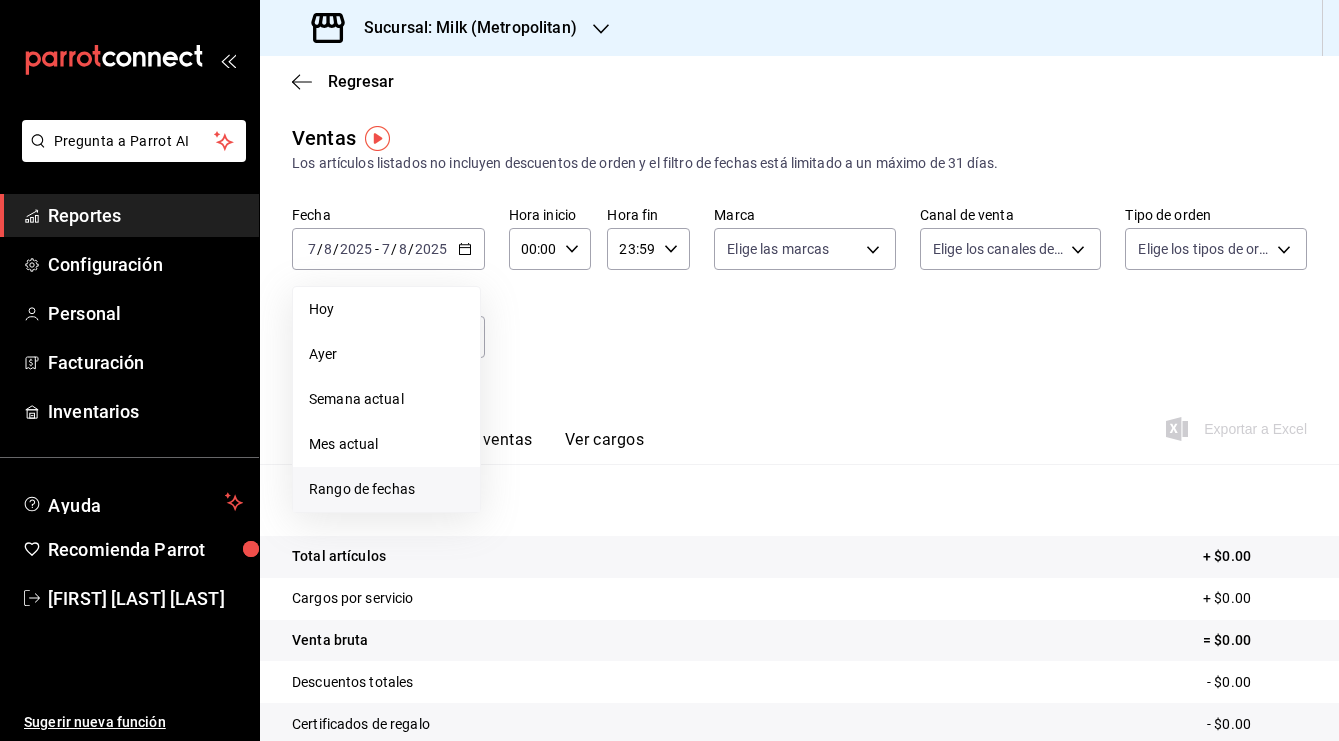 click on "Rango de fechas" at bounding box center [386, 489] 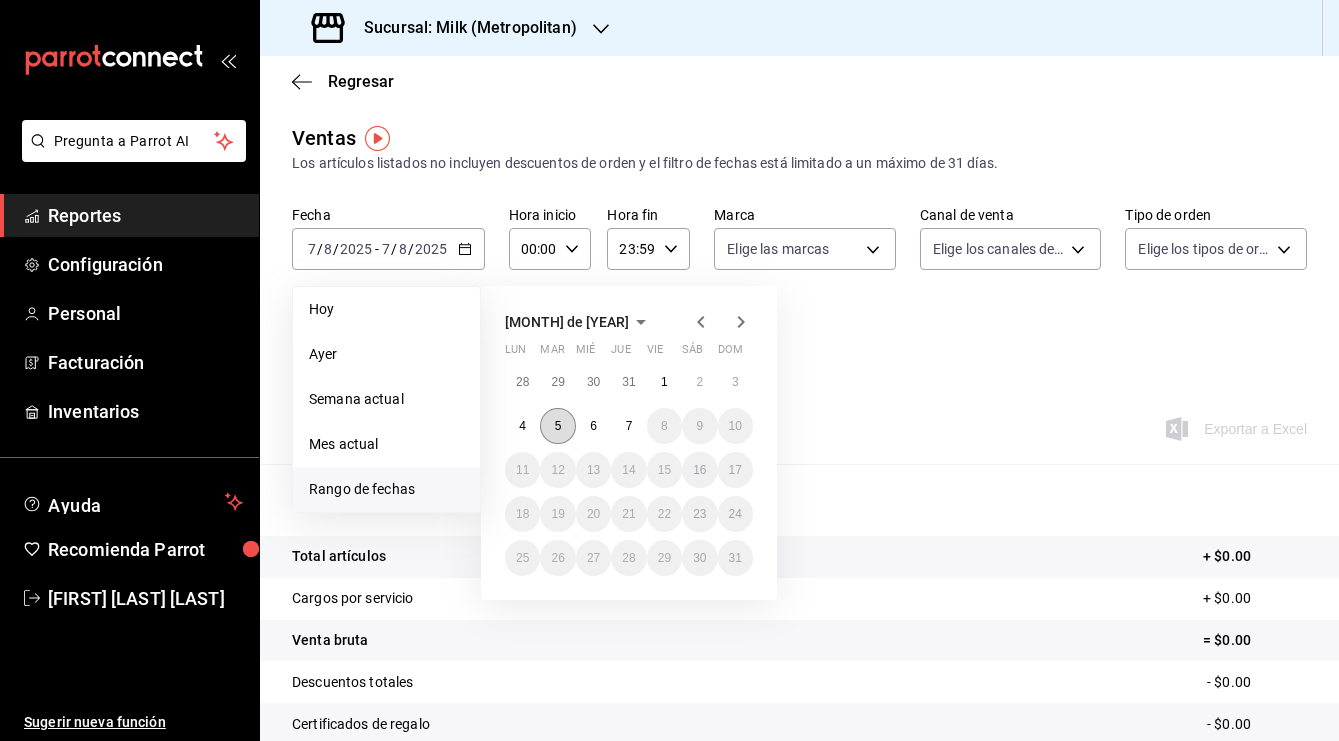 click on "5" at bounding box center (557, 426) 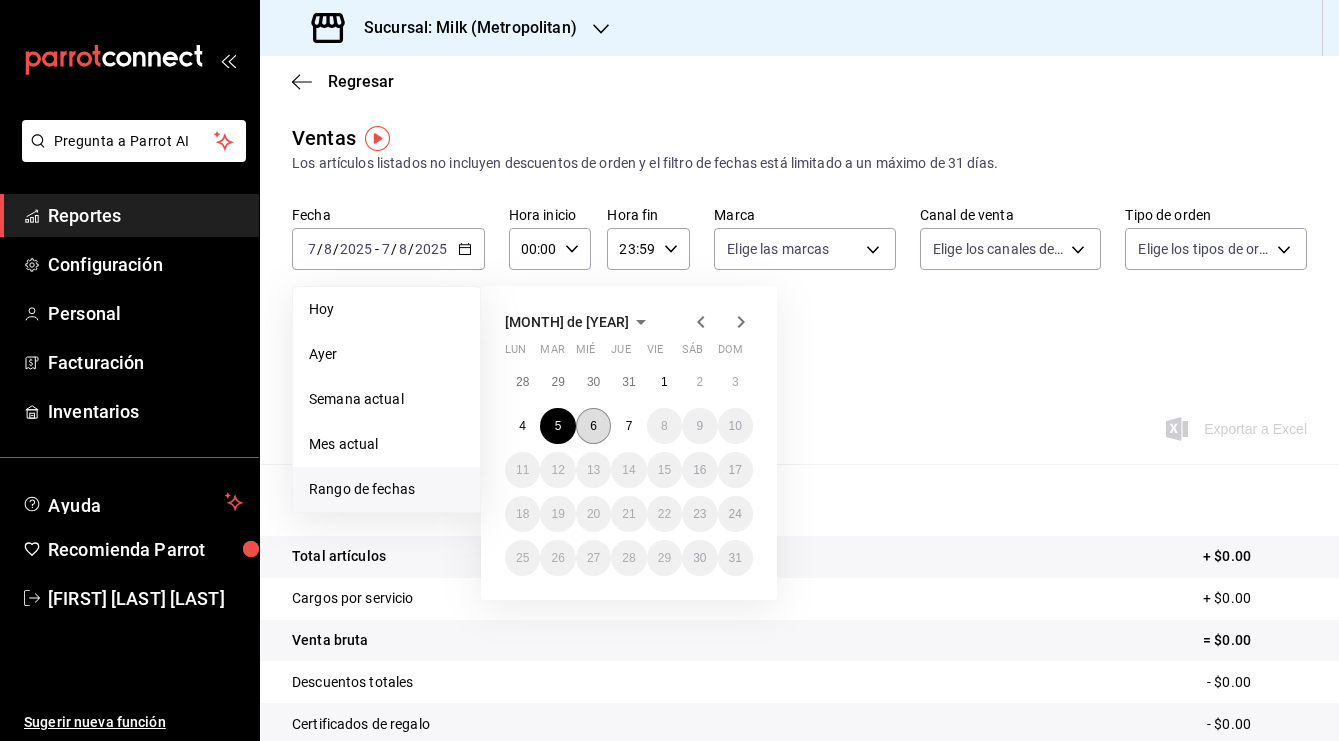 click on "6" at bounding box center (593, 426) 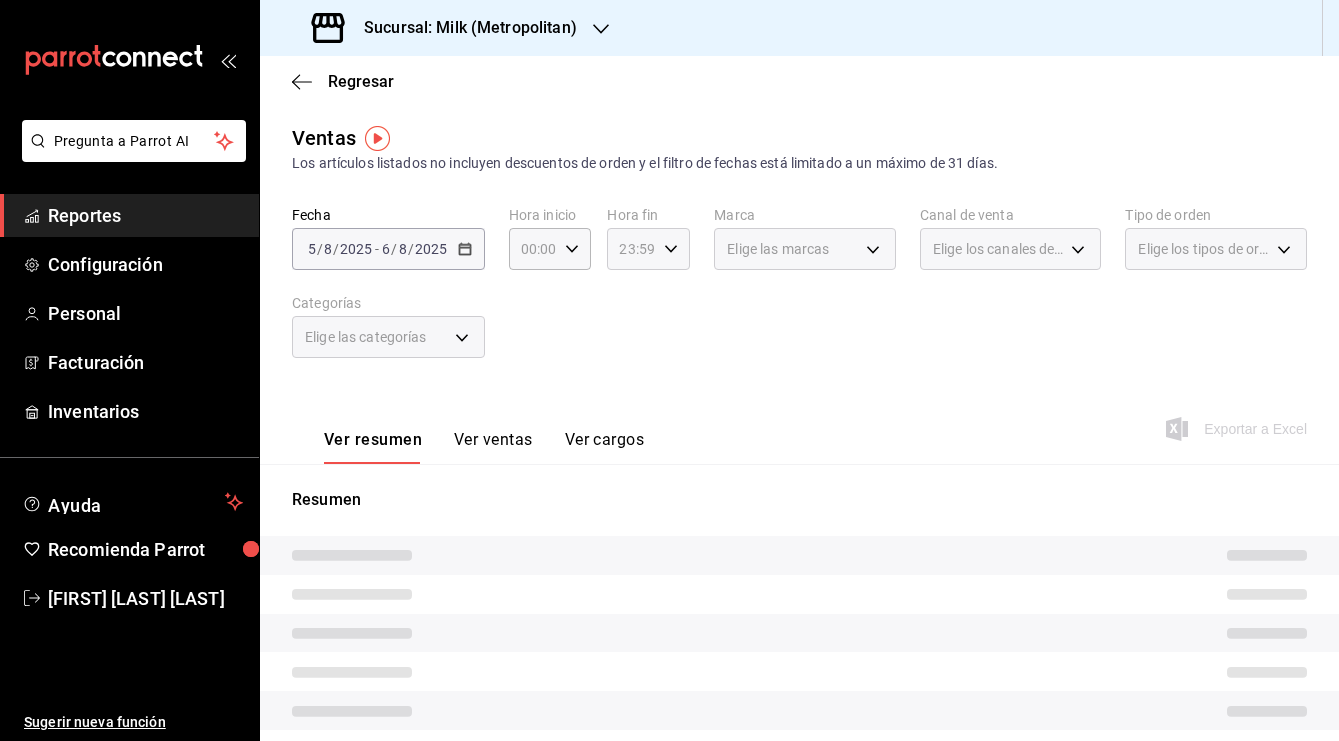 click on "23:59 Hora fin" at bounding box center (648, 249) 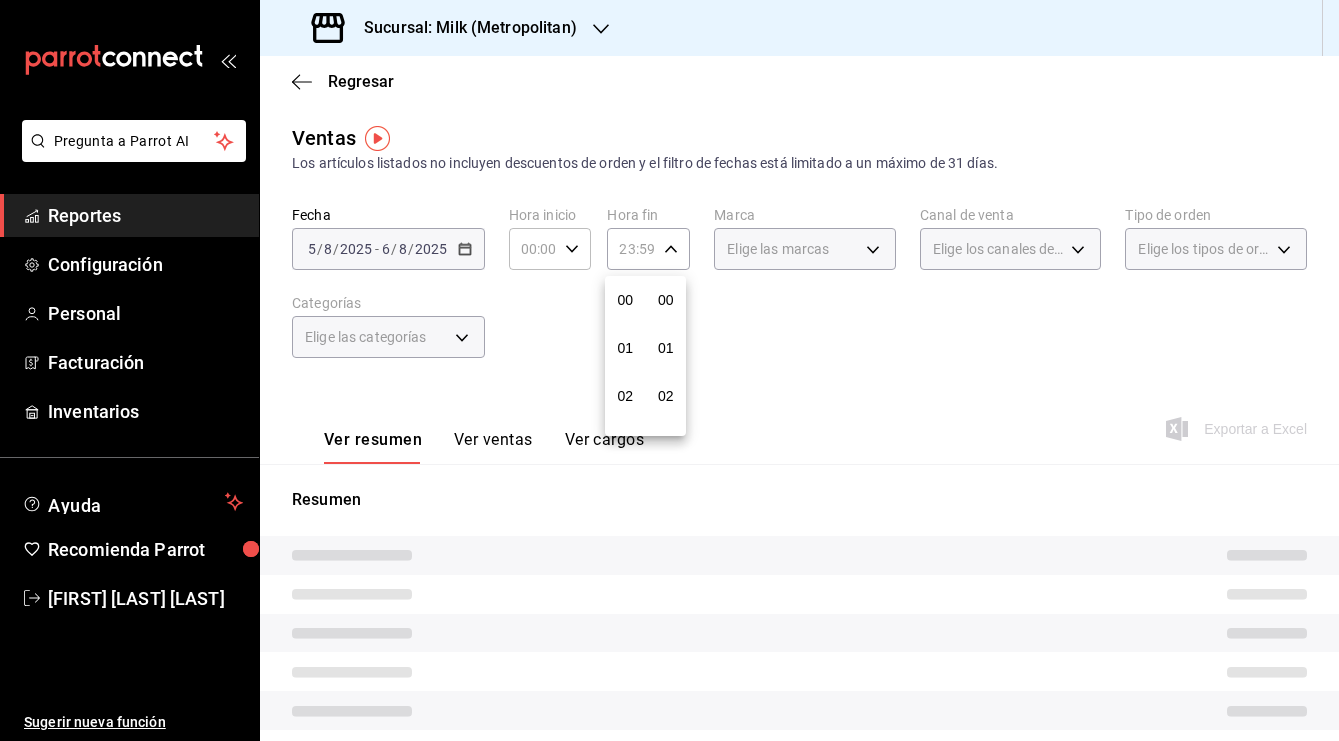scroll, scrollTop: 1016, scrollLeft: 0, axis: vertical 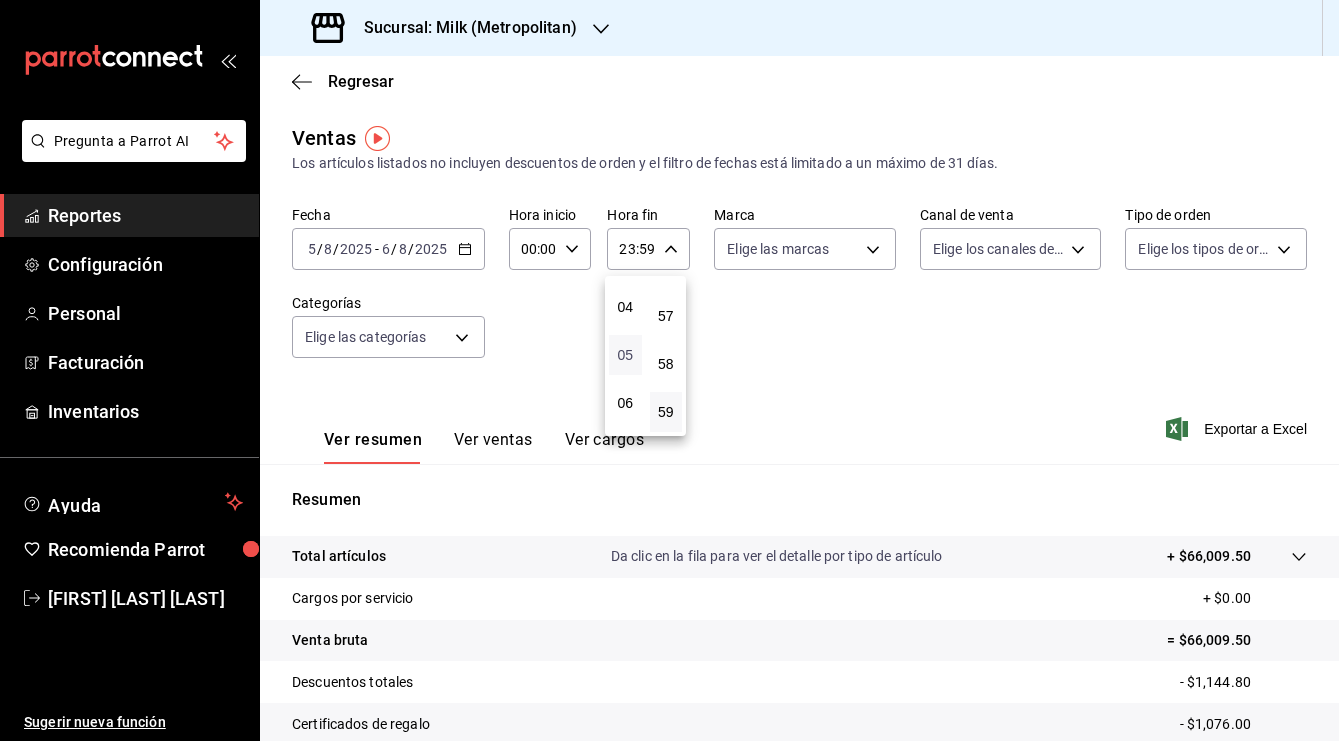 click on "05" at bounding box center [625, 355] 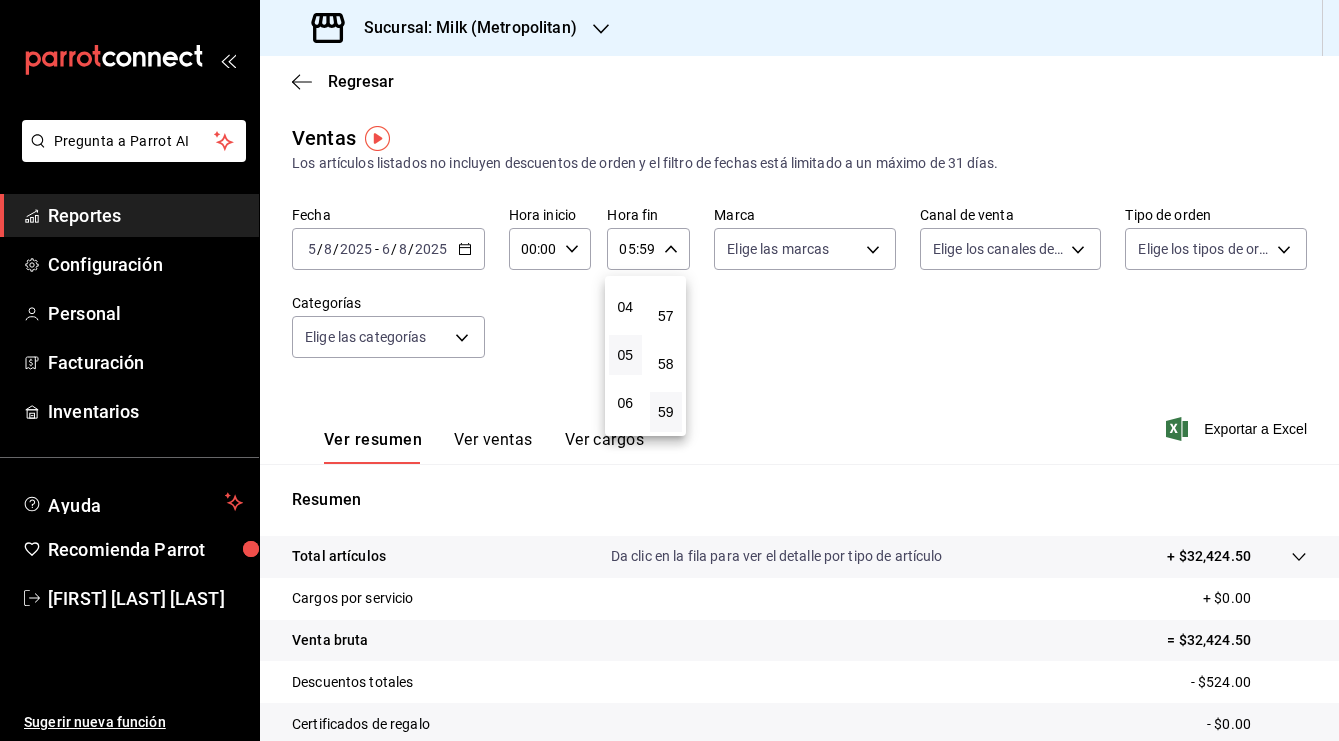 click at bounding box center (669, 370) 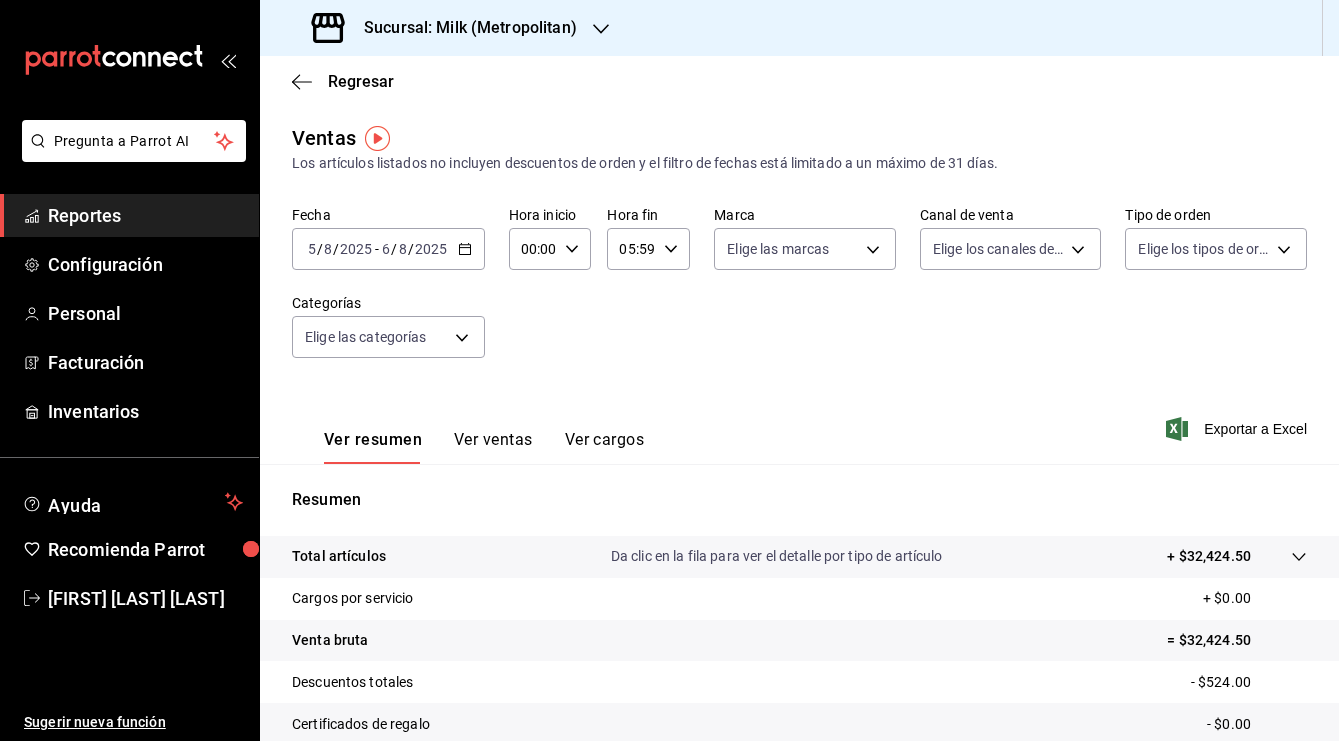 click 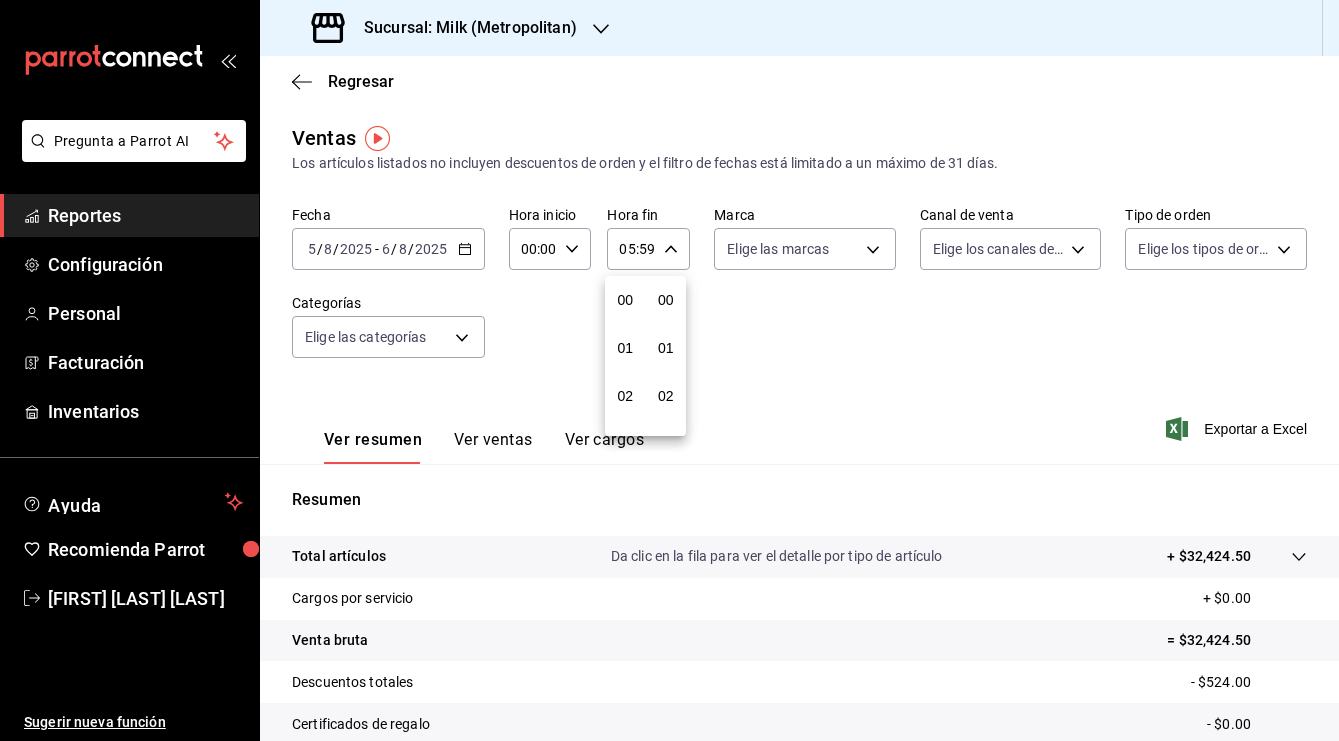 scroll, scrollTop: 245, scrollLeft: 0, axis: vertical 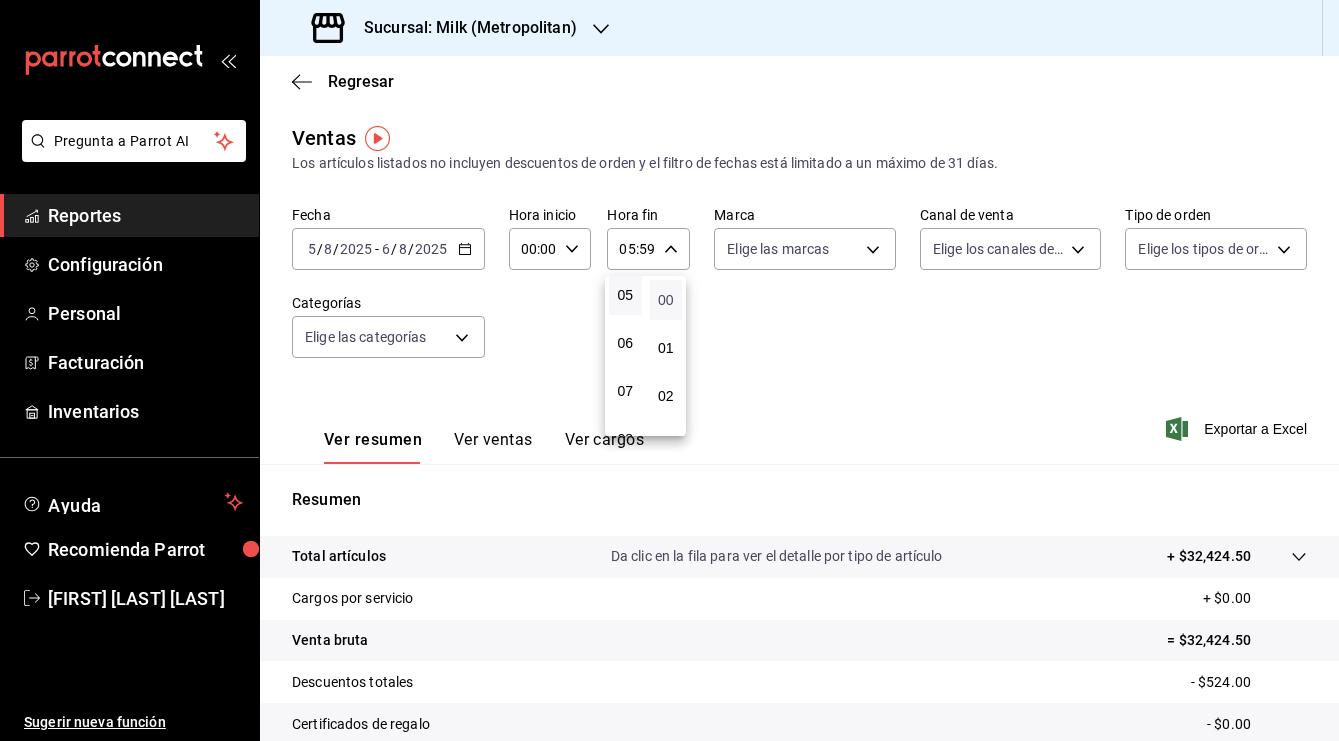 click on "00" at bounding box center (666, 300) 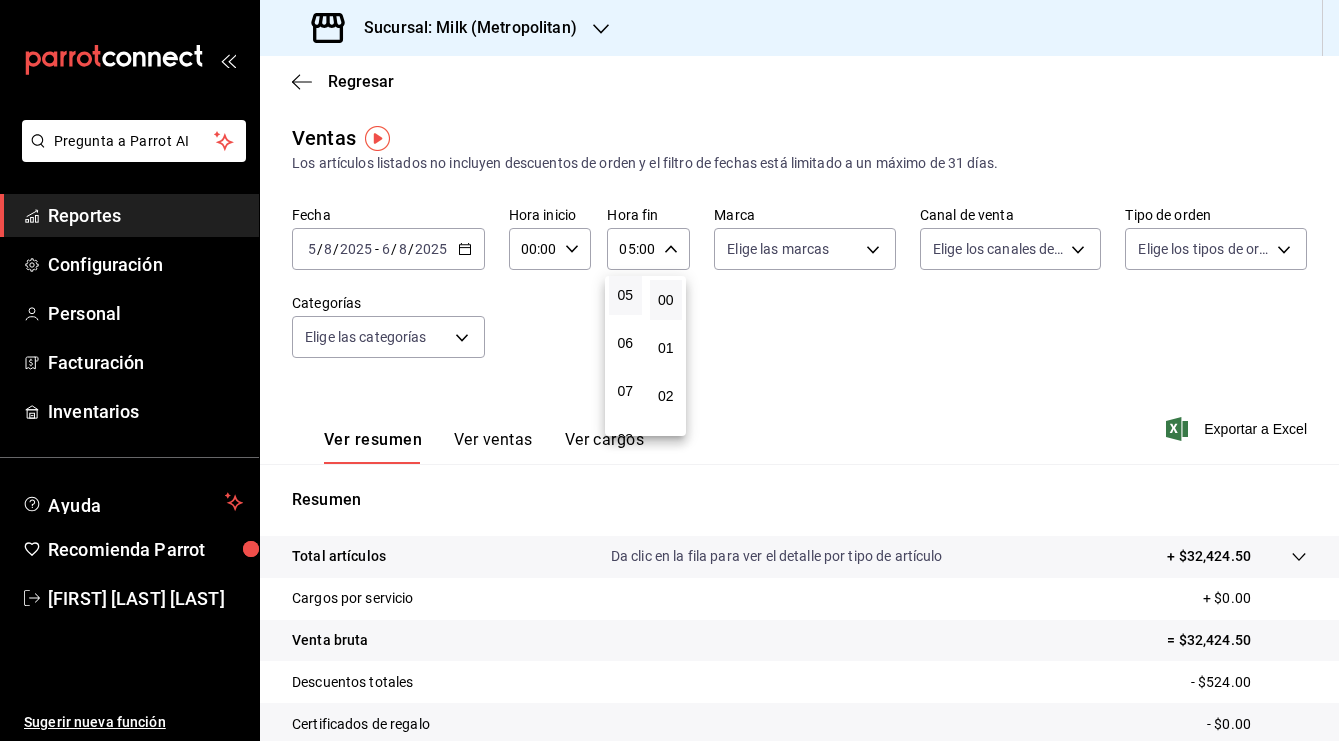 click at bounding box center (669, 370) 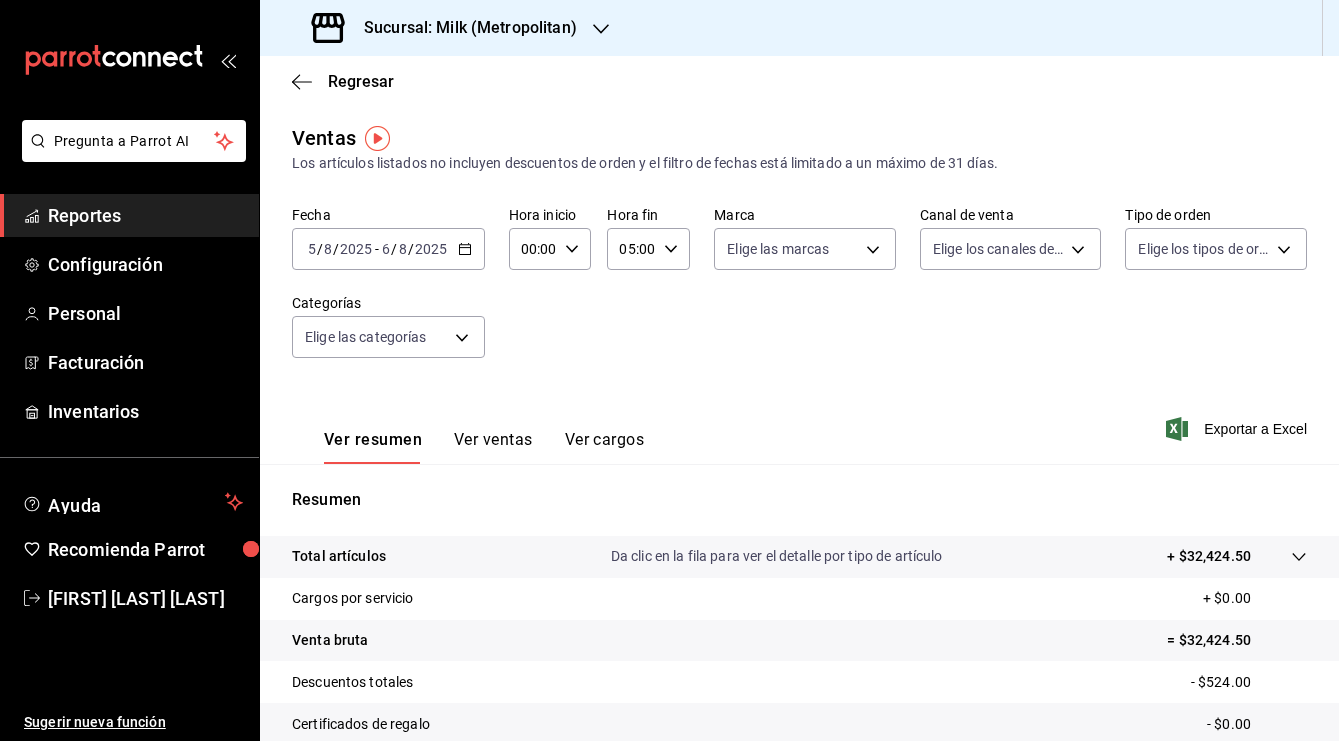 click 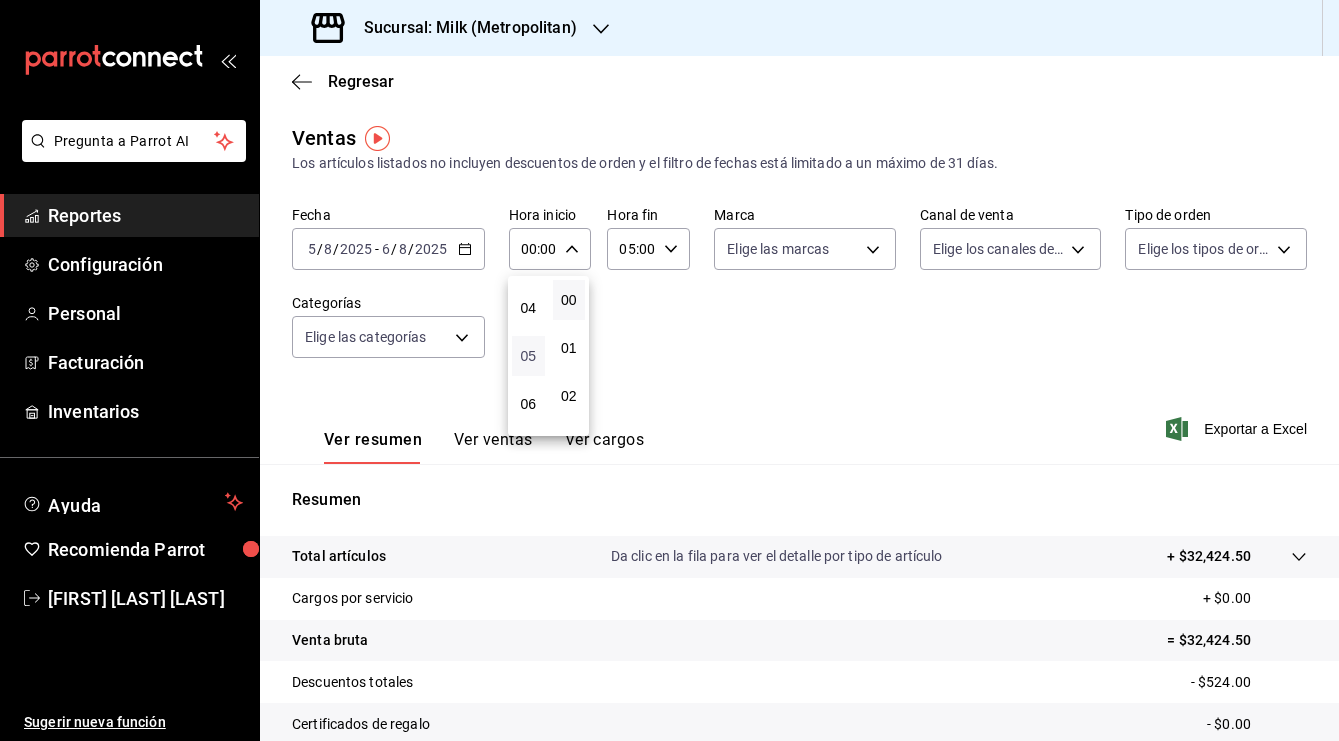 scroll, scrollTop: 185, scrollLeft: 0, axis: vertical 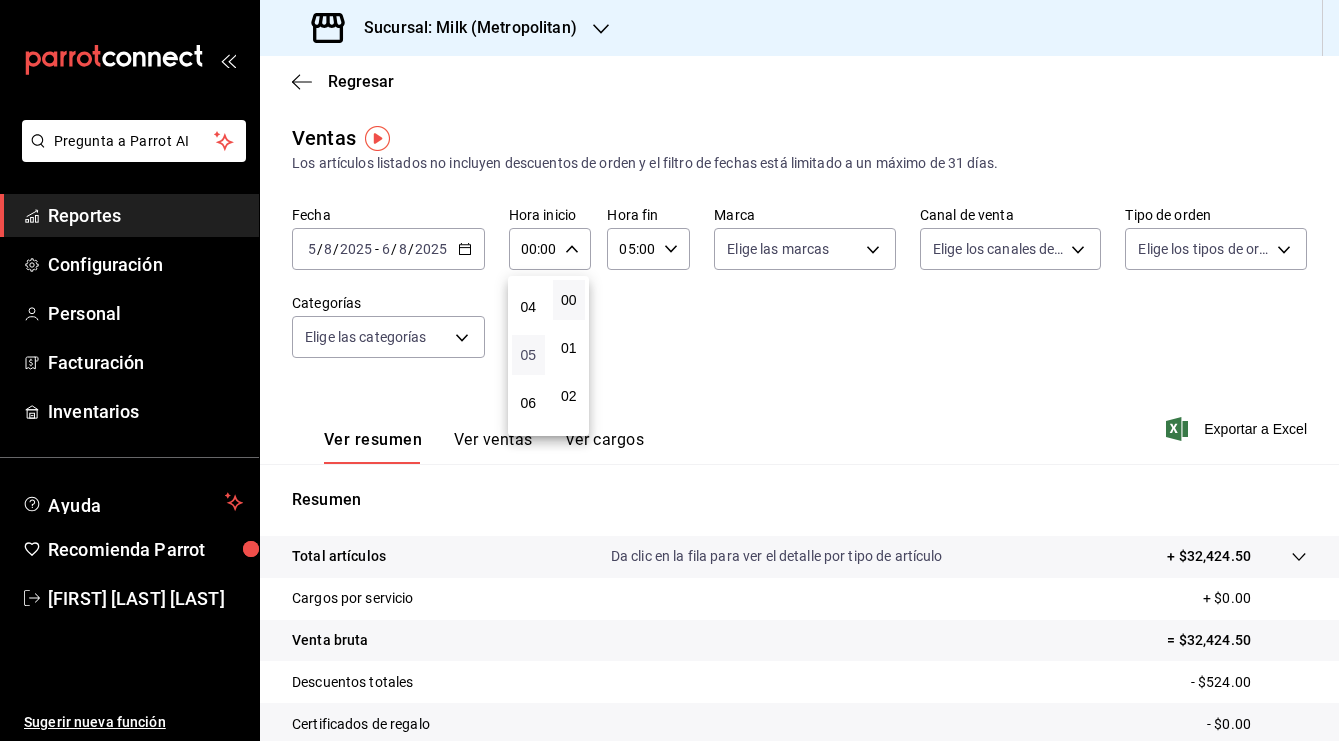 click on "05" at bounding box center [528, 355] 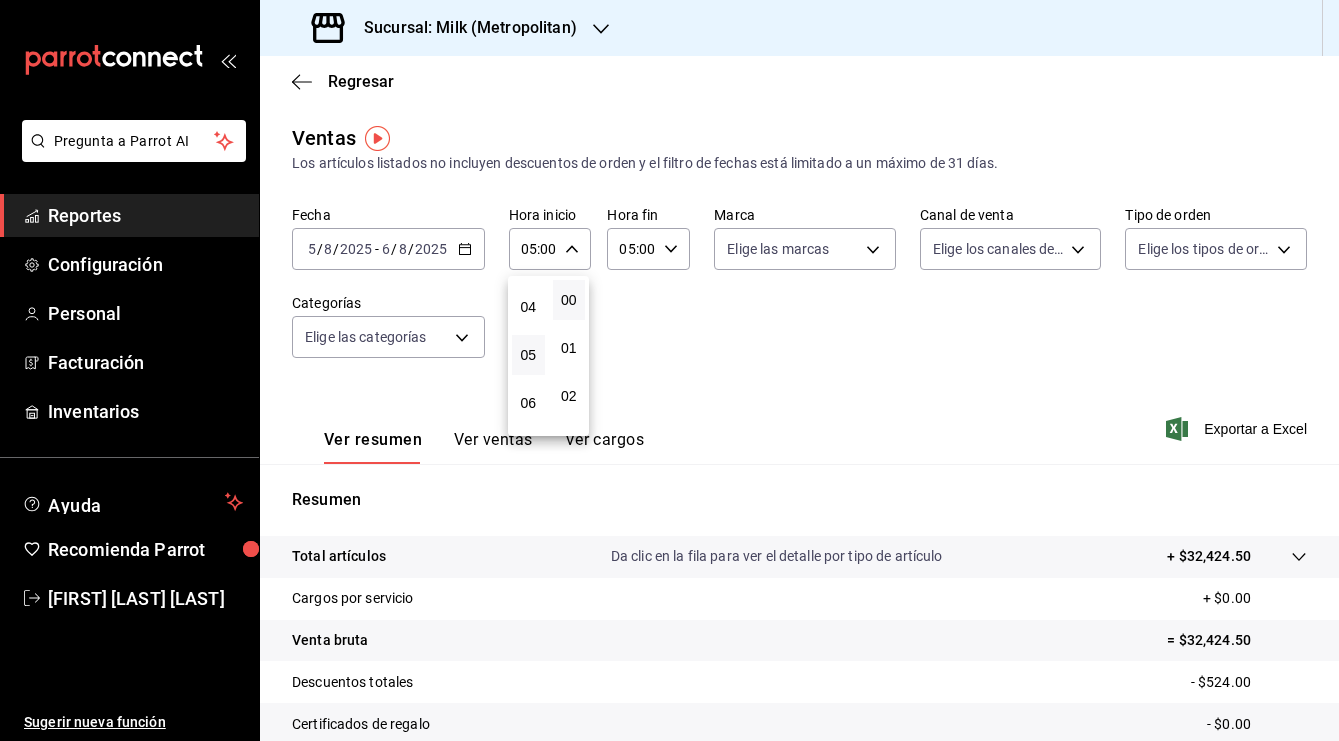 click at bounding box center [669, 370] 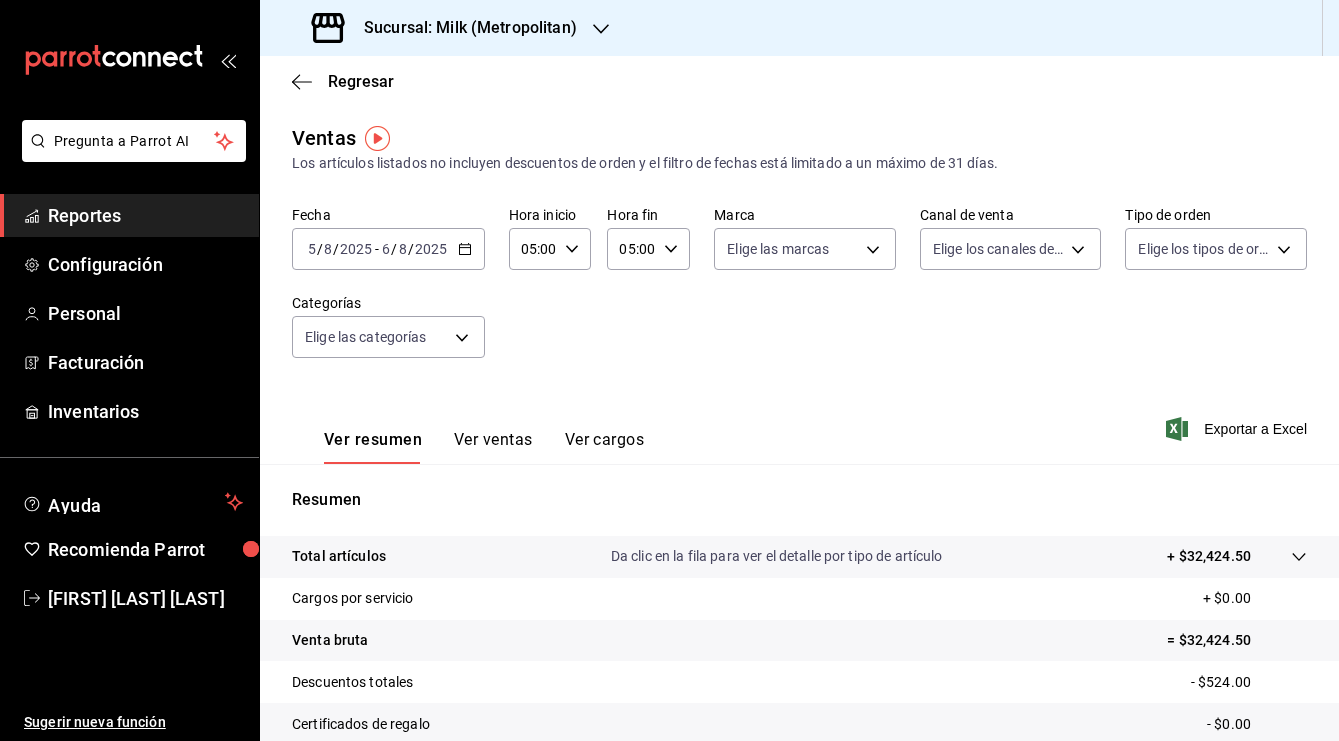 click on "Total artículos Da clic en la fila para ver el detalle por tipo de artículo + $32,424.50" at bounding box center [799, 557] 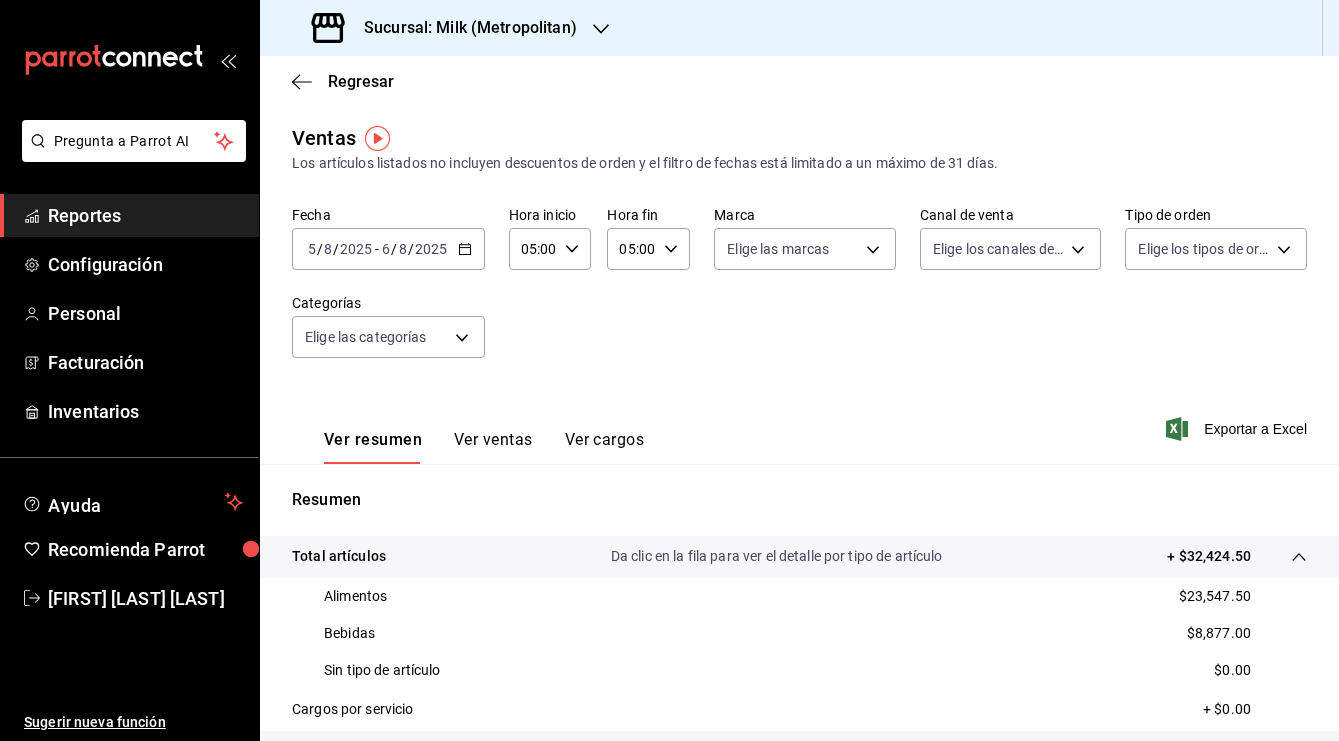 click on "2025-08-05 5 / 8 / 2025 - 2025-08-06 6 / 8 / 2025" at bounding box center (388, 249) 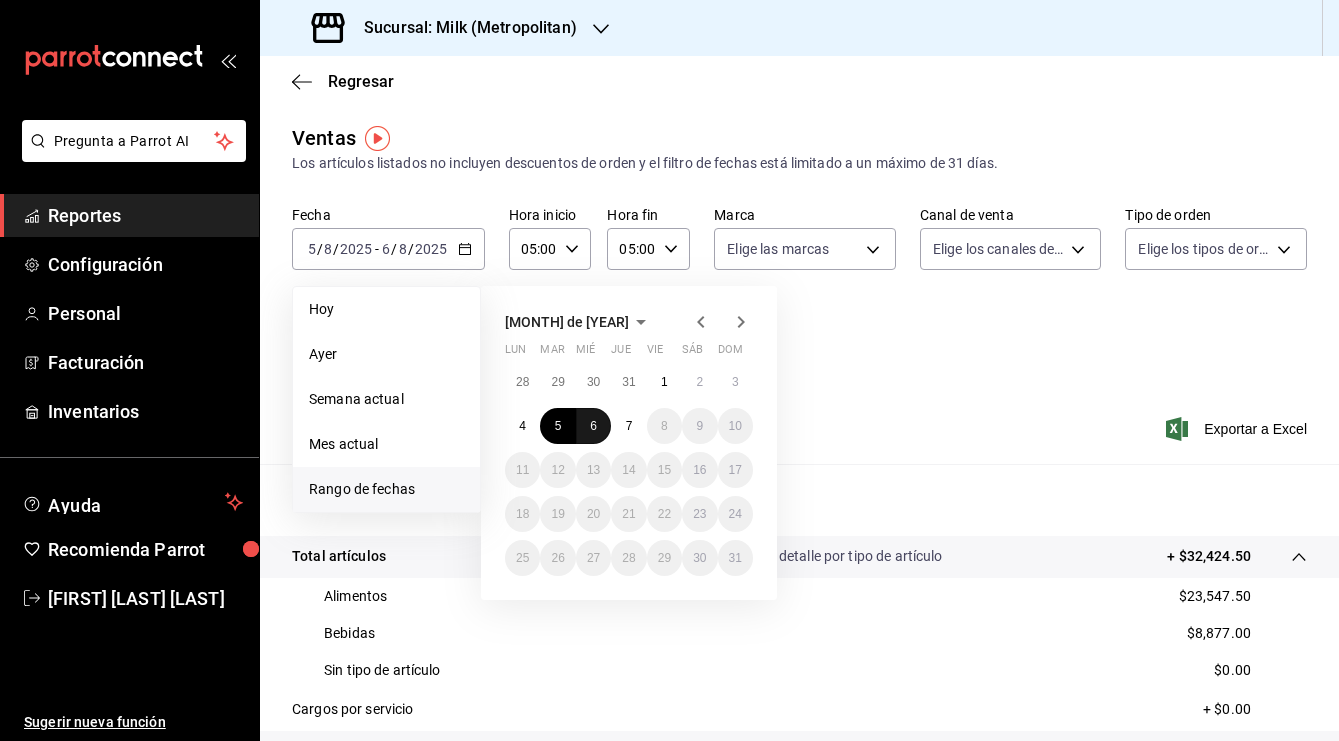 click on "6" at bounding box center [593, 426] 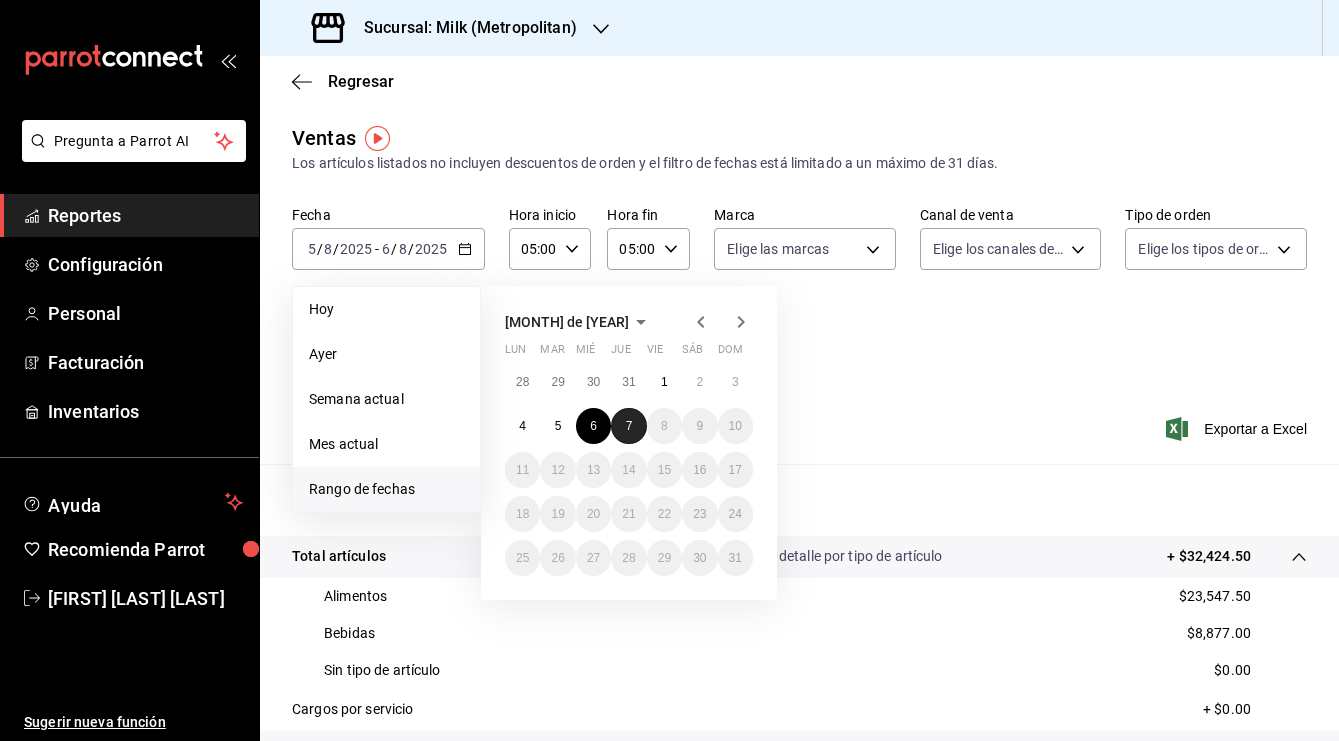 click on "7" at bounding box center (628, 426) 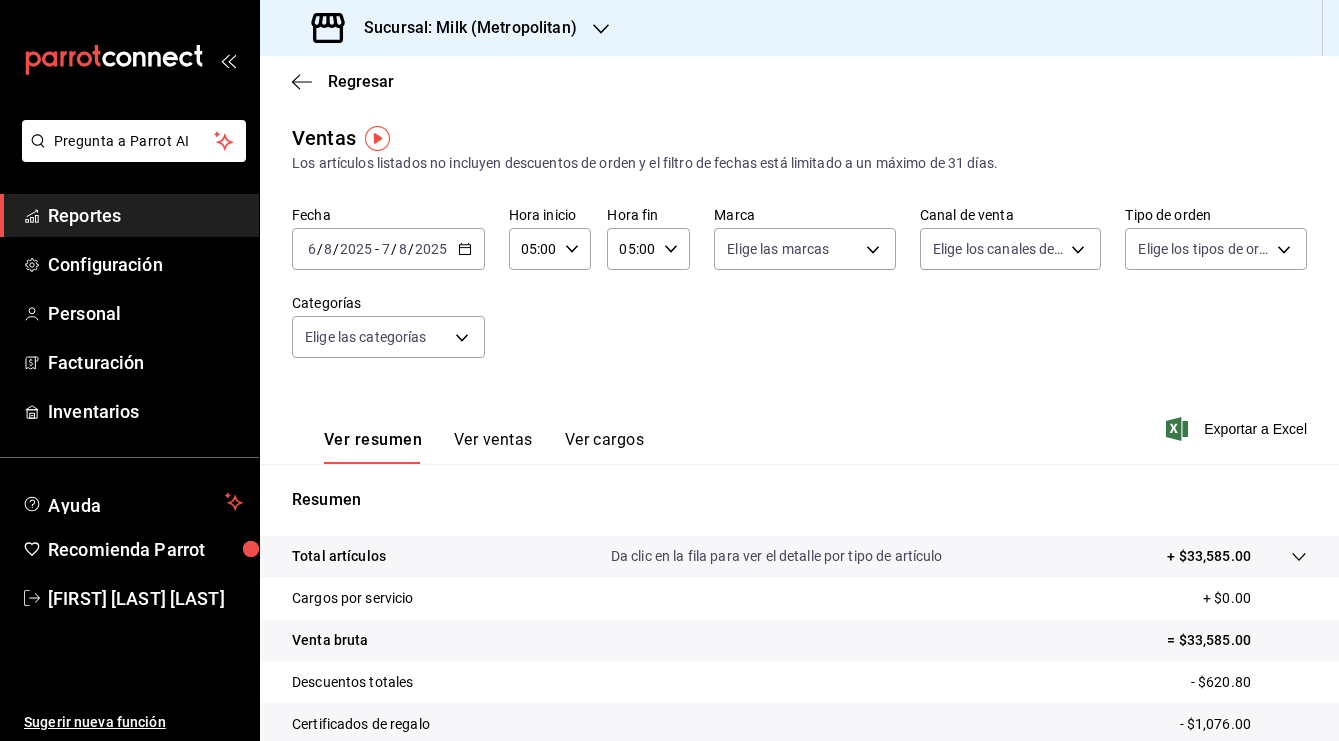 click on "Ver resumen Ver ventas Ver cargos Exportar a Excel" at bounding box center (799, 423) 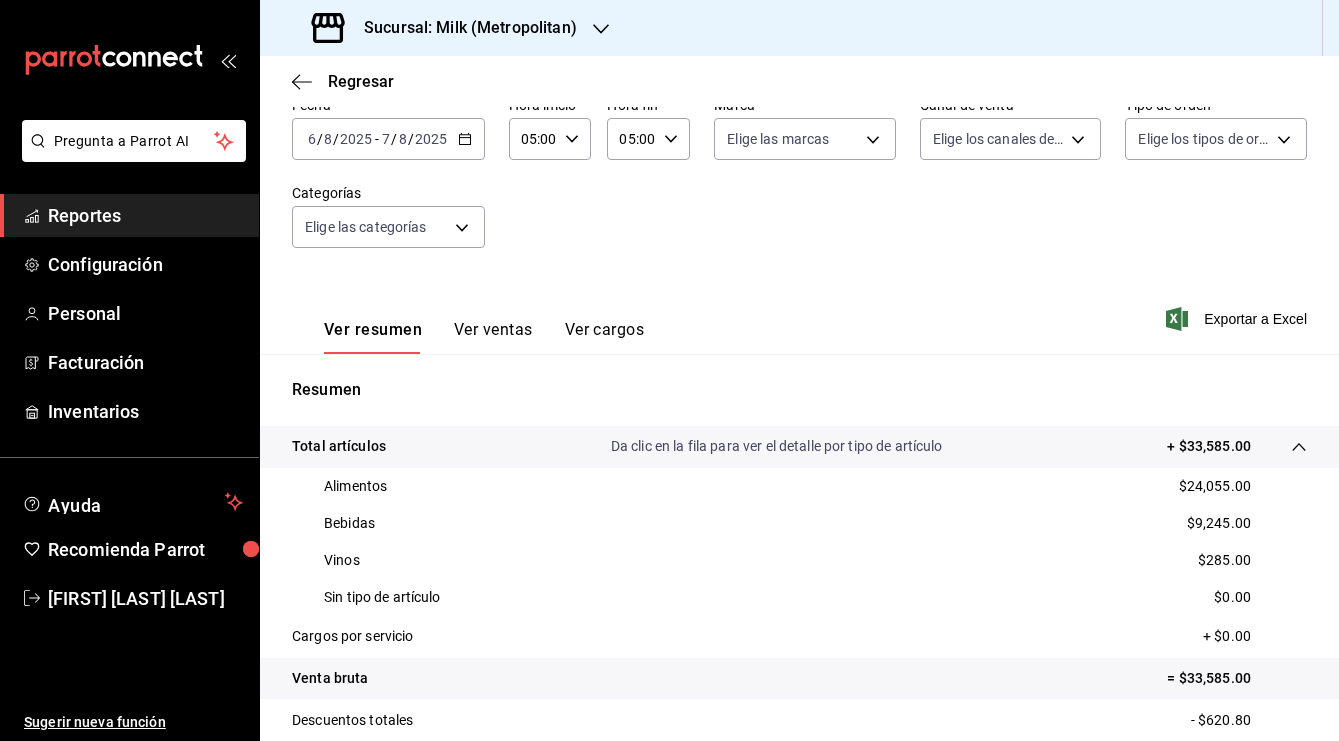 scroll, scrollTop: 112, scrollLeft: 0, axis: vertical 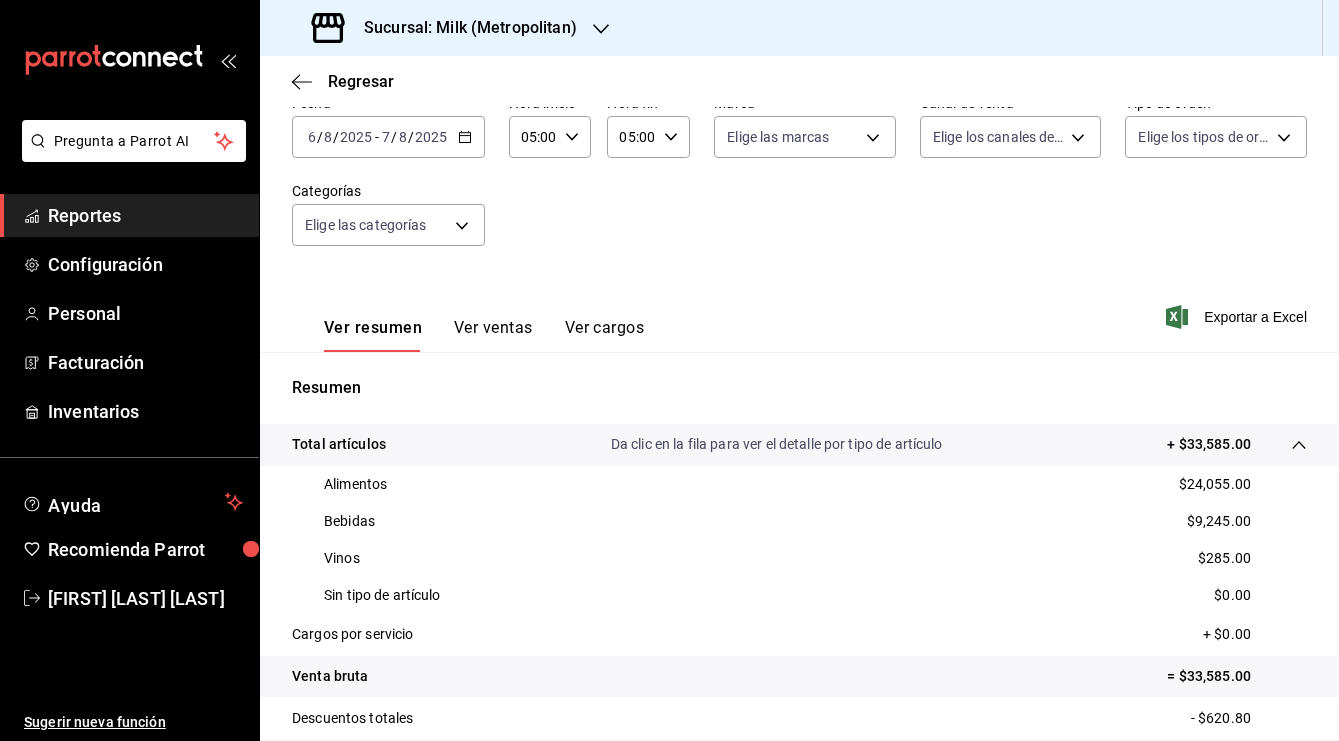click 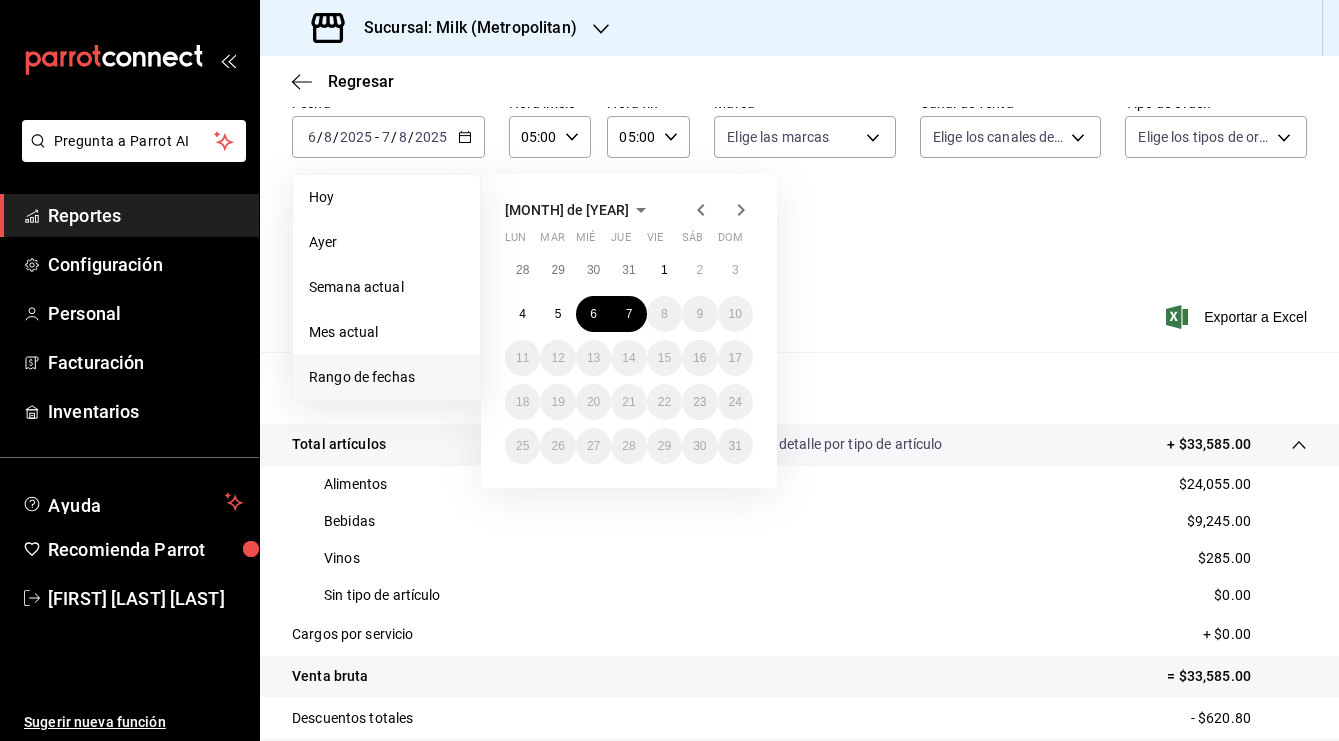 click on "agosto de 2025 lun mar mié jue vie sáb dom 28 29 30 31 1 2 3 4 5 6 7 8 9 10 11 12 13 14 15 16 17 18 19 20 21 22 23 24 25 26 27 28 29 30 31" at bounding box center (656, 323) 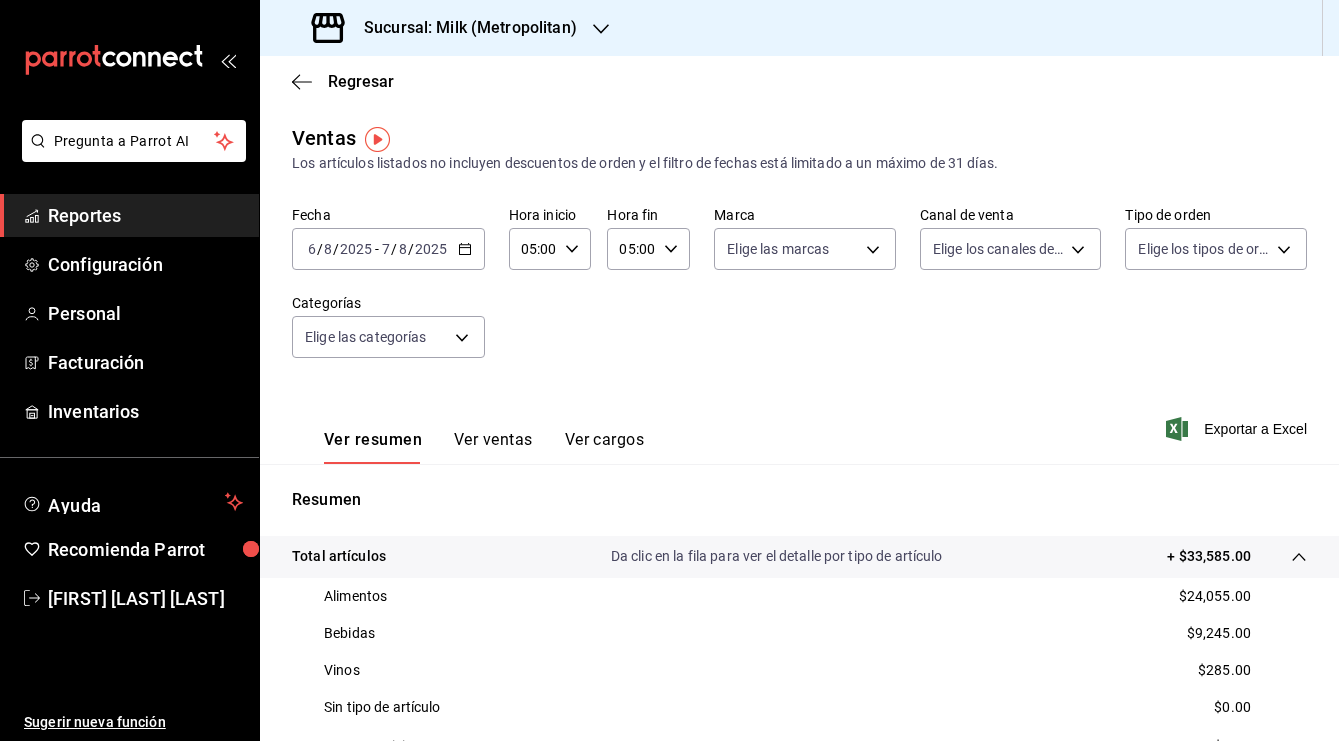 scroll, scrollTop: 0, scrollLeft: 0, axis: both 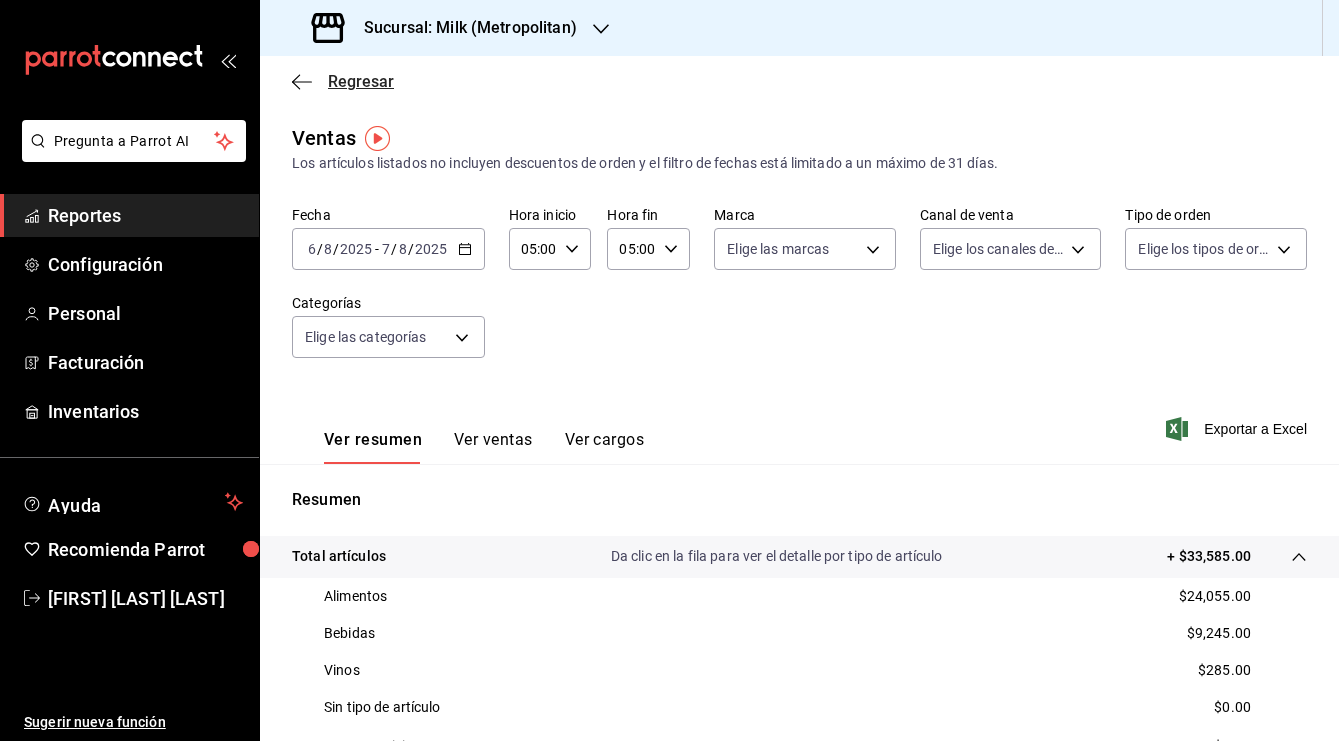 click on "Regresar" at bounding box center [361, 81] 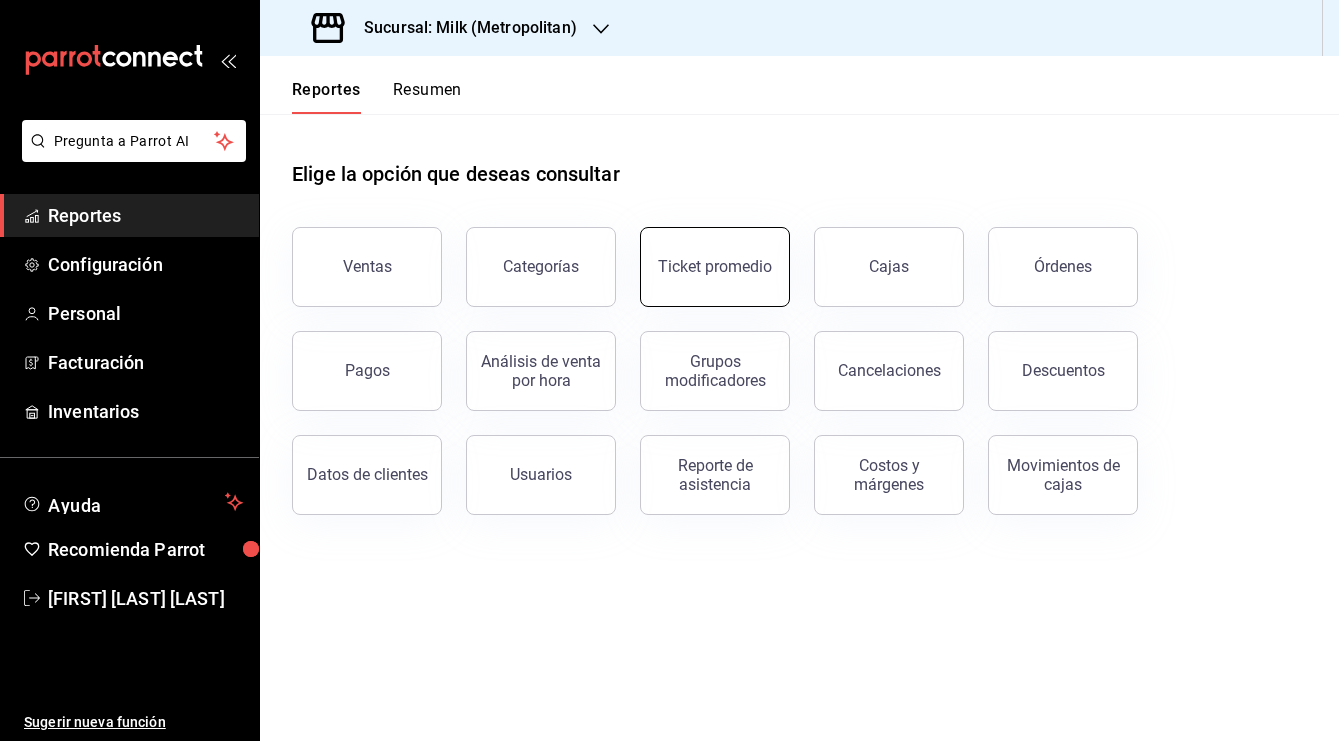 click on "Ticket promedio" at bounding box center [715, 267] 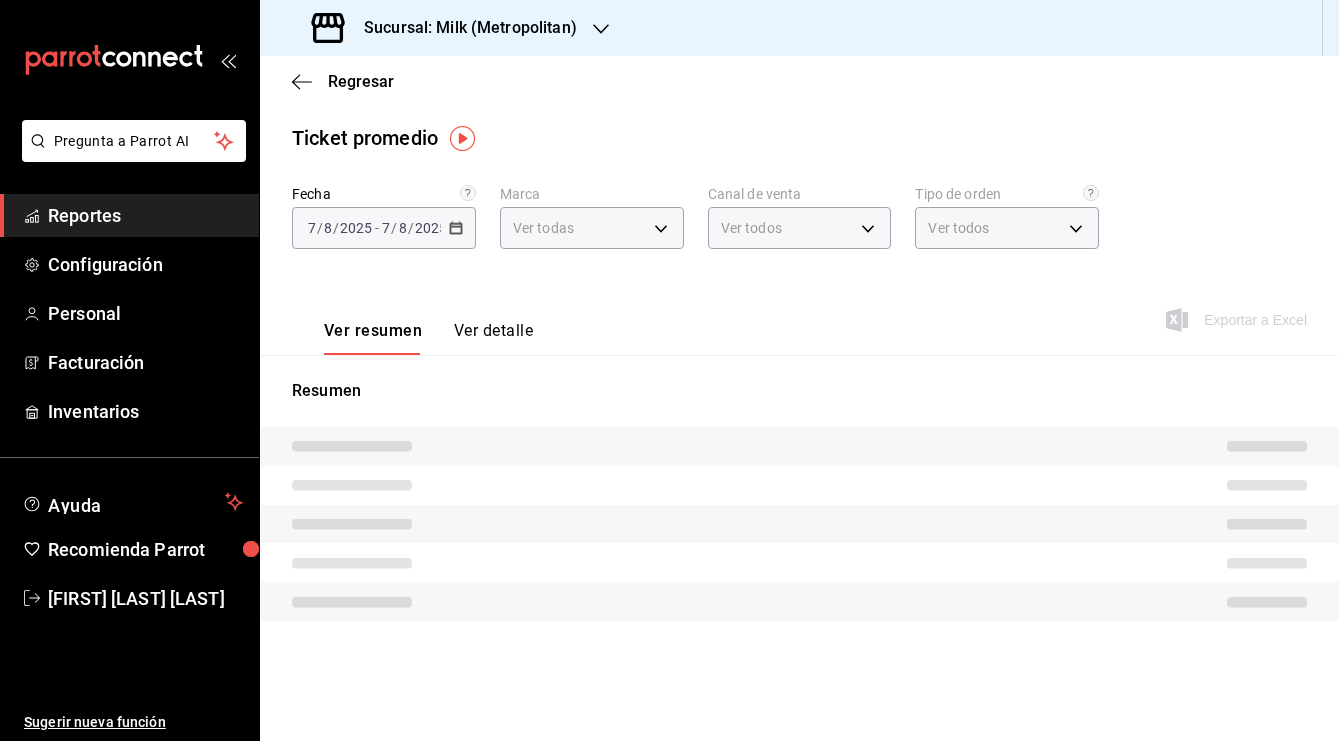 type on "57c9fc47-e65f-4221-a10c-96a6466a6251" 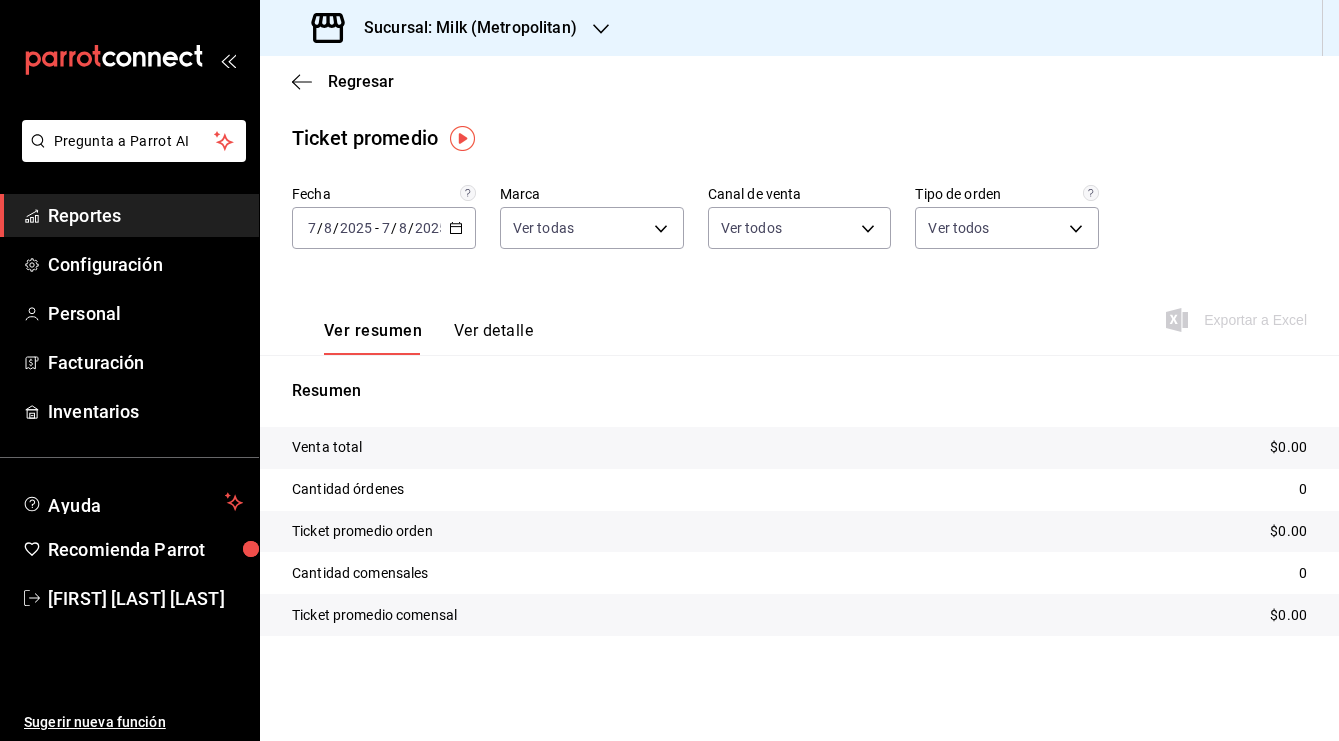 click 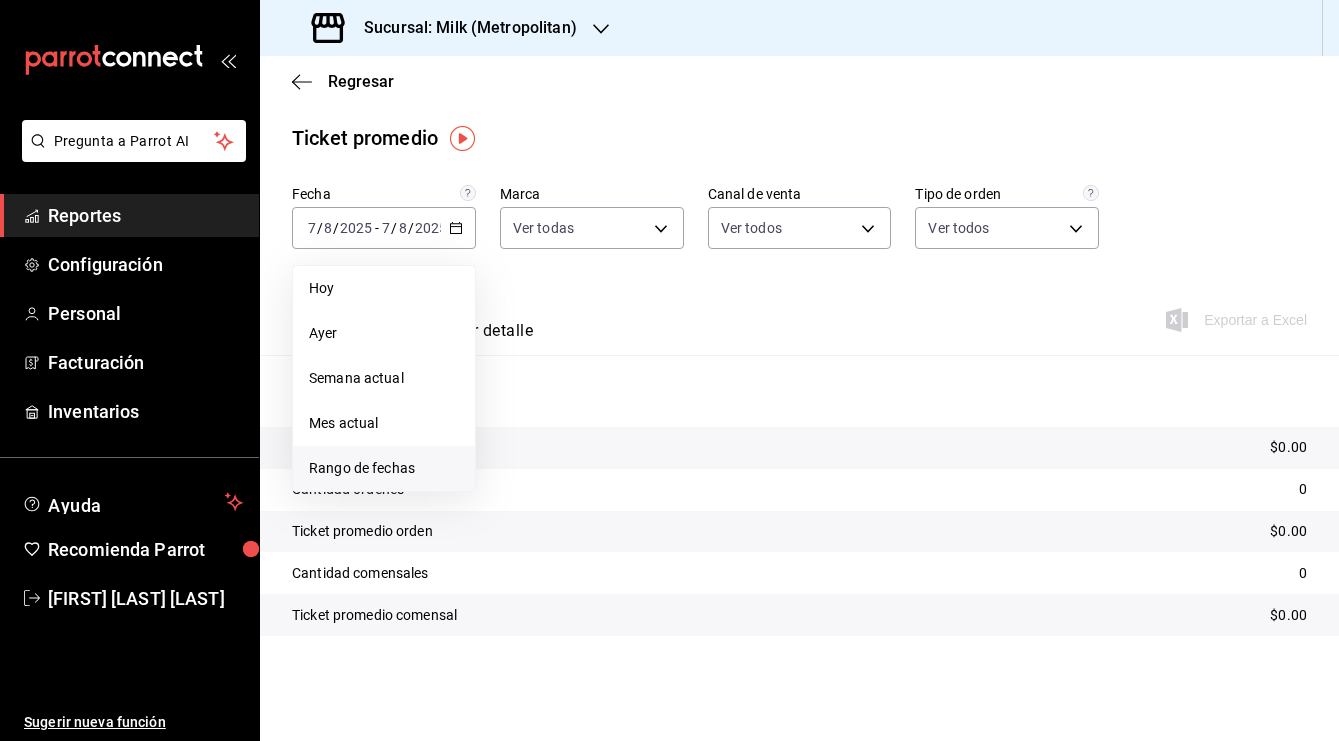 click on "Rango de fechas" at bounding box center (384, 468) 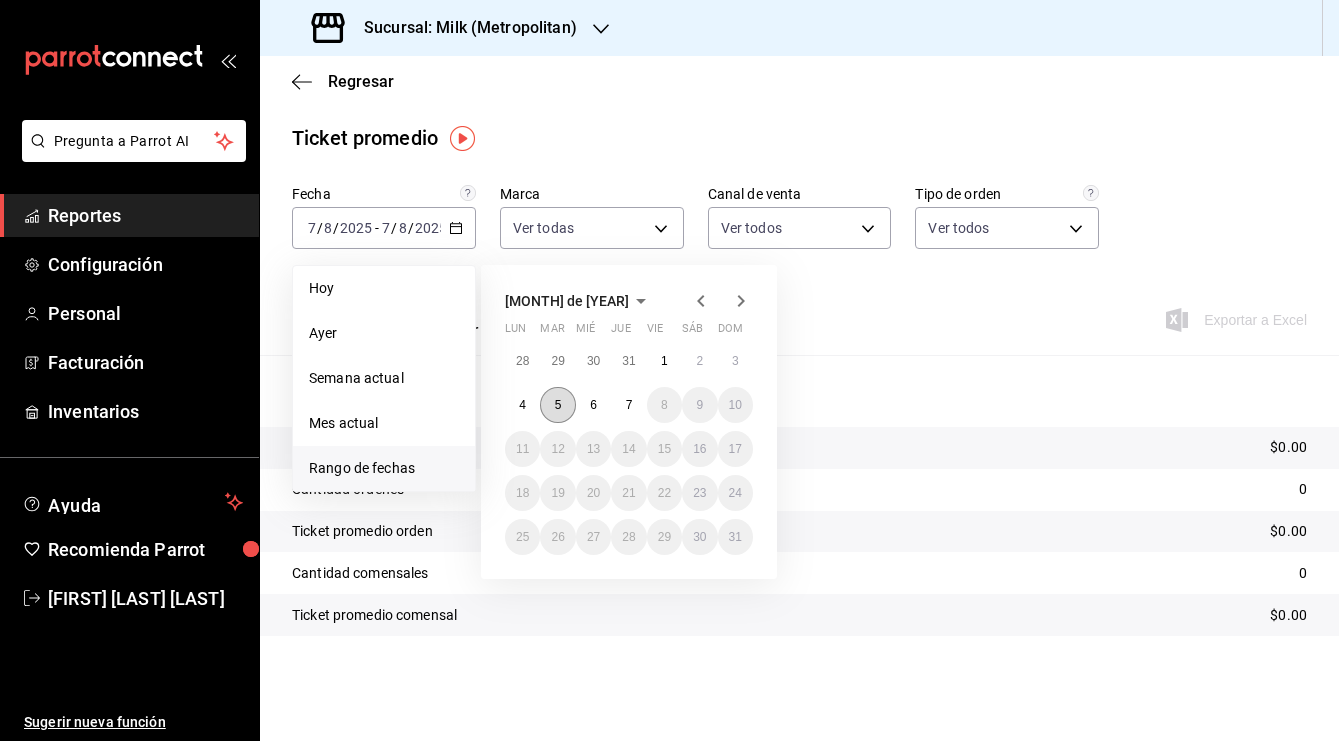 click on "5" at bounding box center (557, 405) 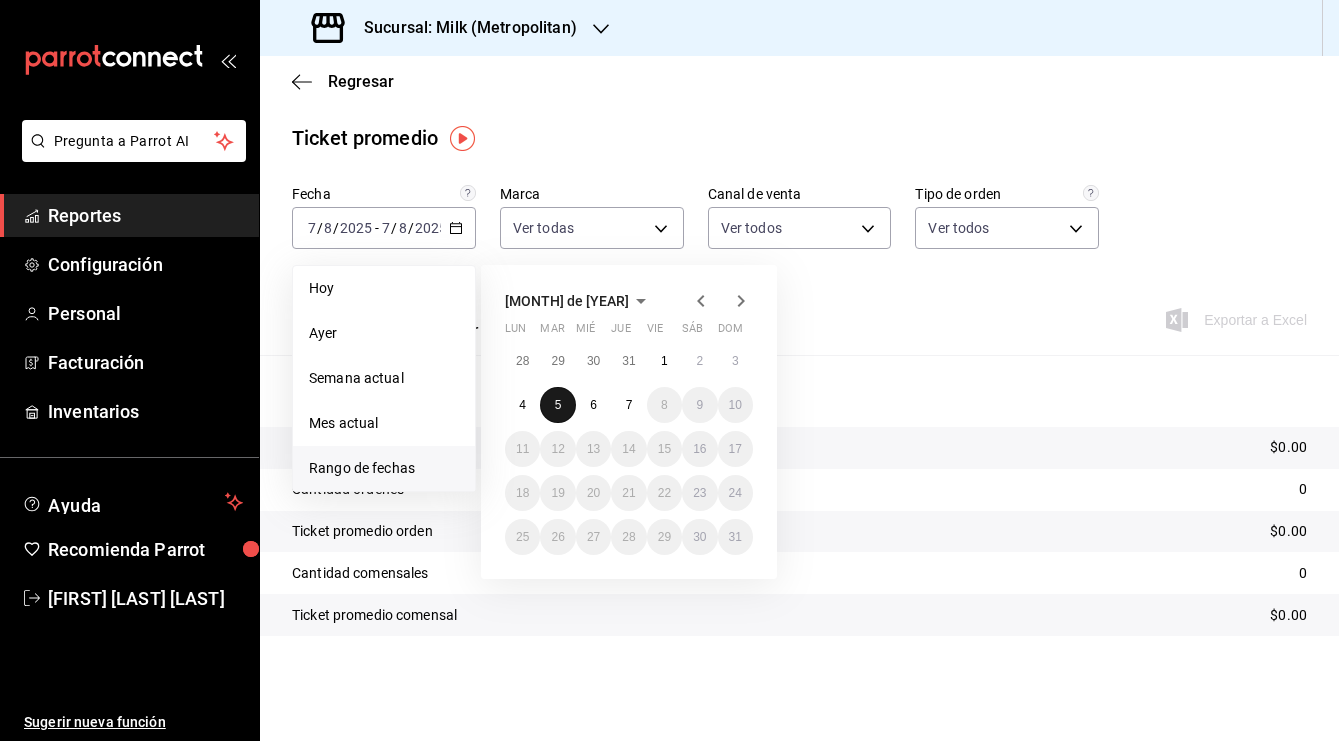 click on "5" at bounding box center [557, 405] 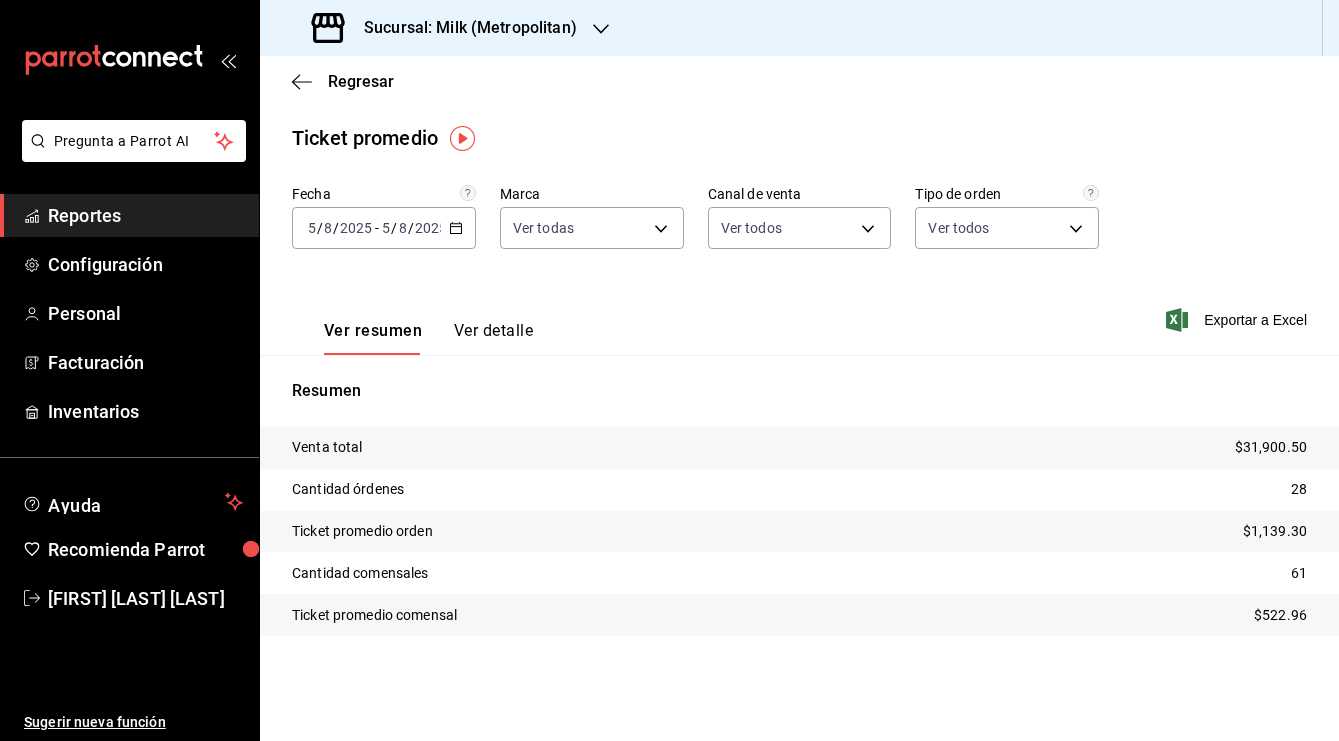 click 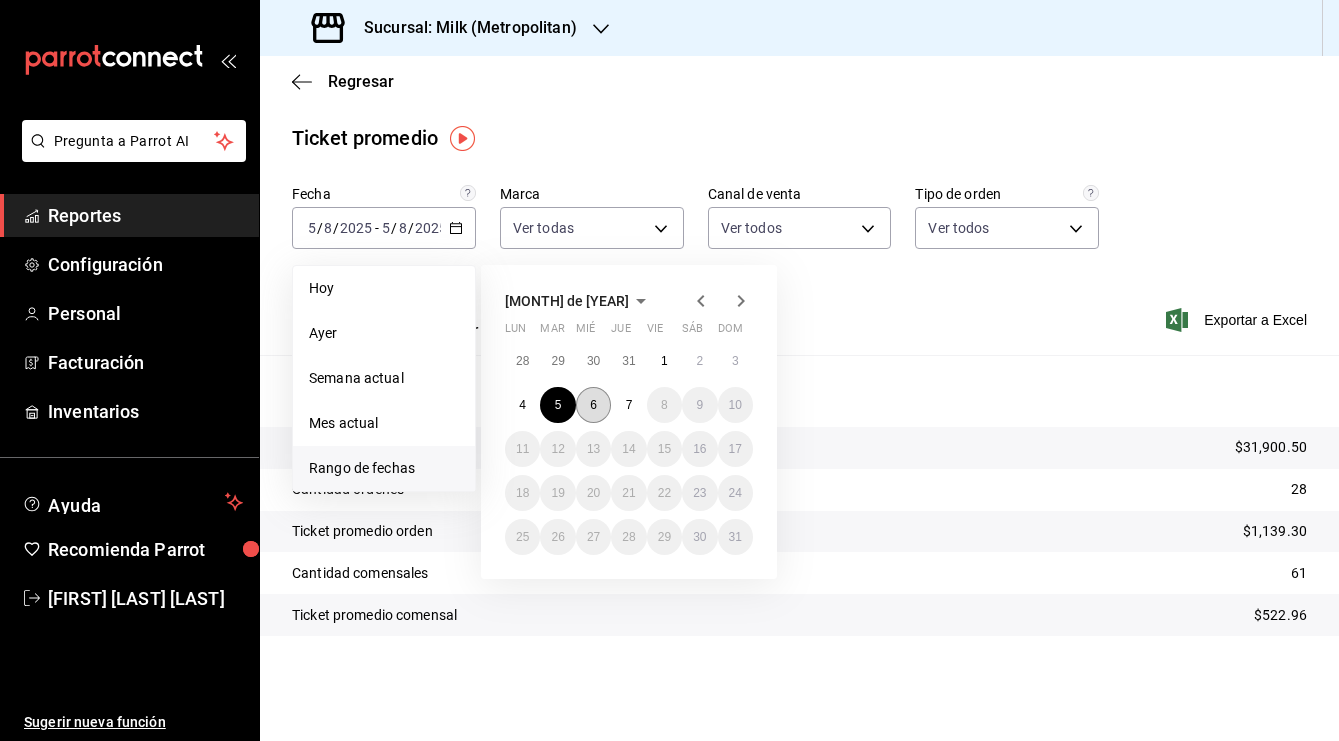 click on "6" at bounding box center (593, 405) 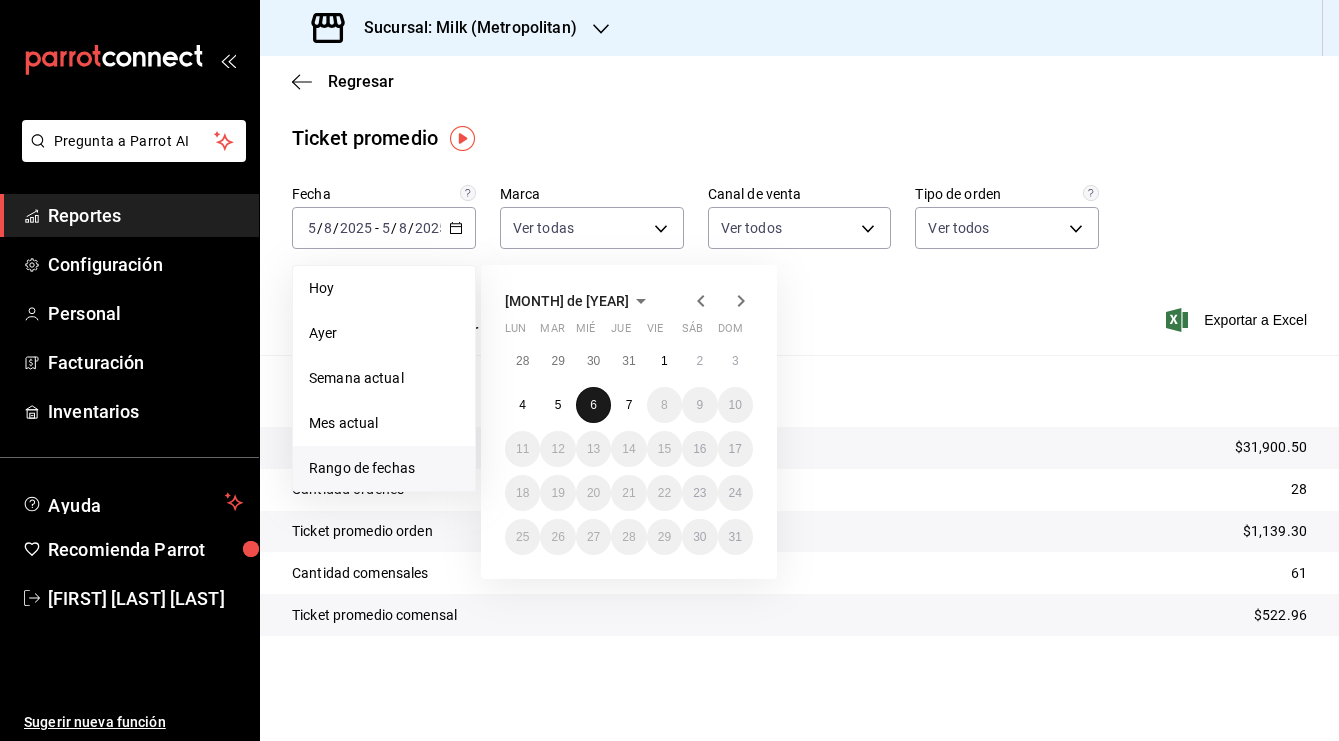 click on "6" at bounding box center (593, 405) 